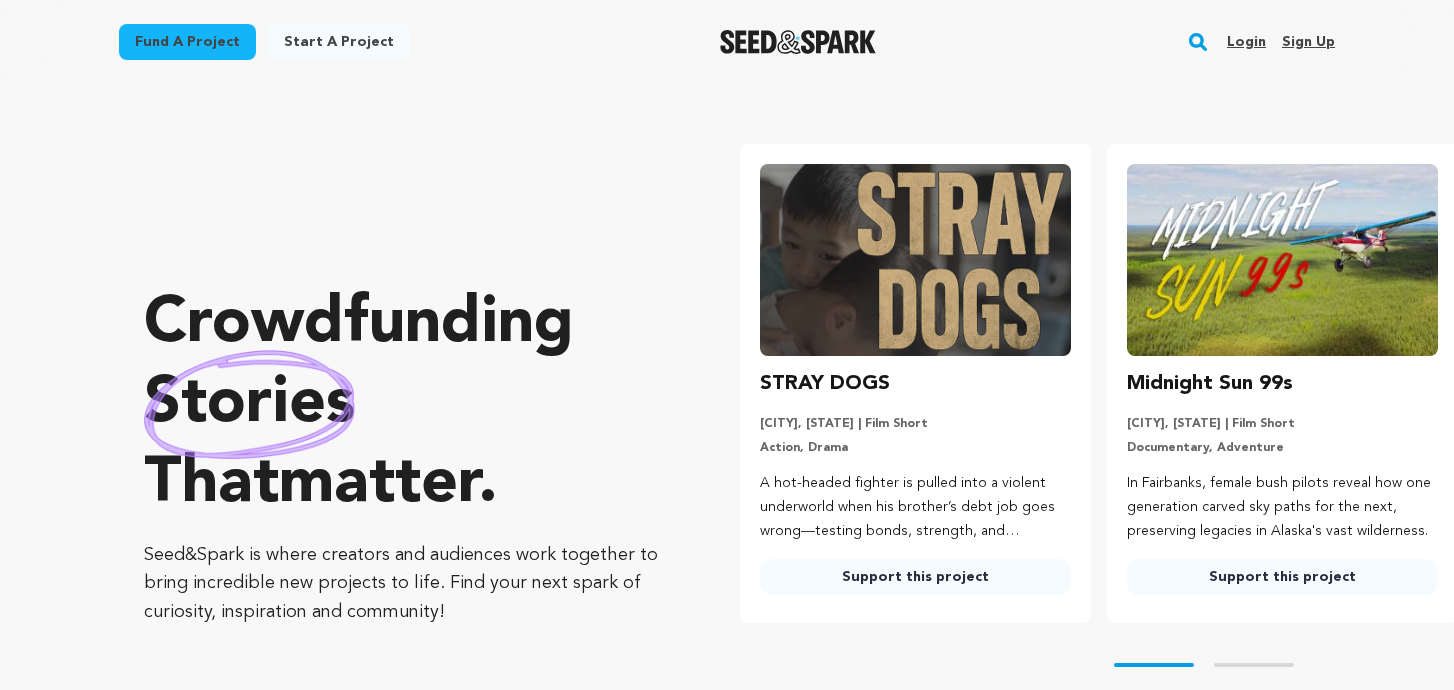 scroll, scrollTop: 0, scrollLeft: 0, axis: both 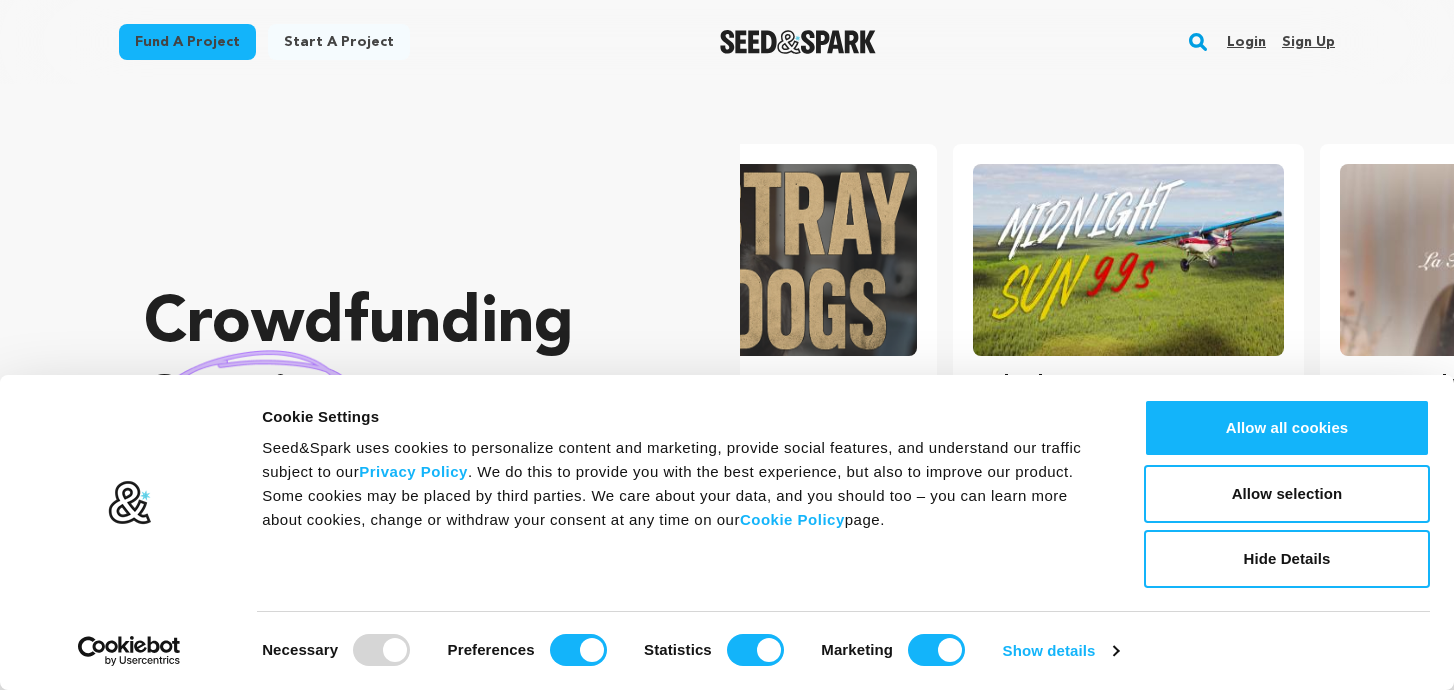 click on "Login
Sign up" at bounding box center (1273, 42) 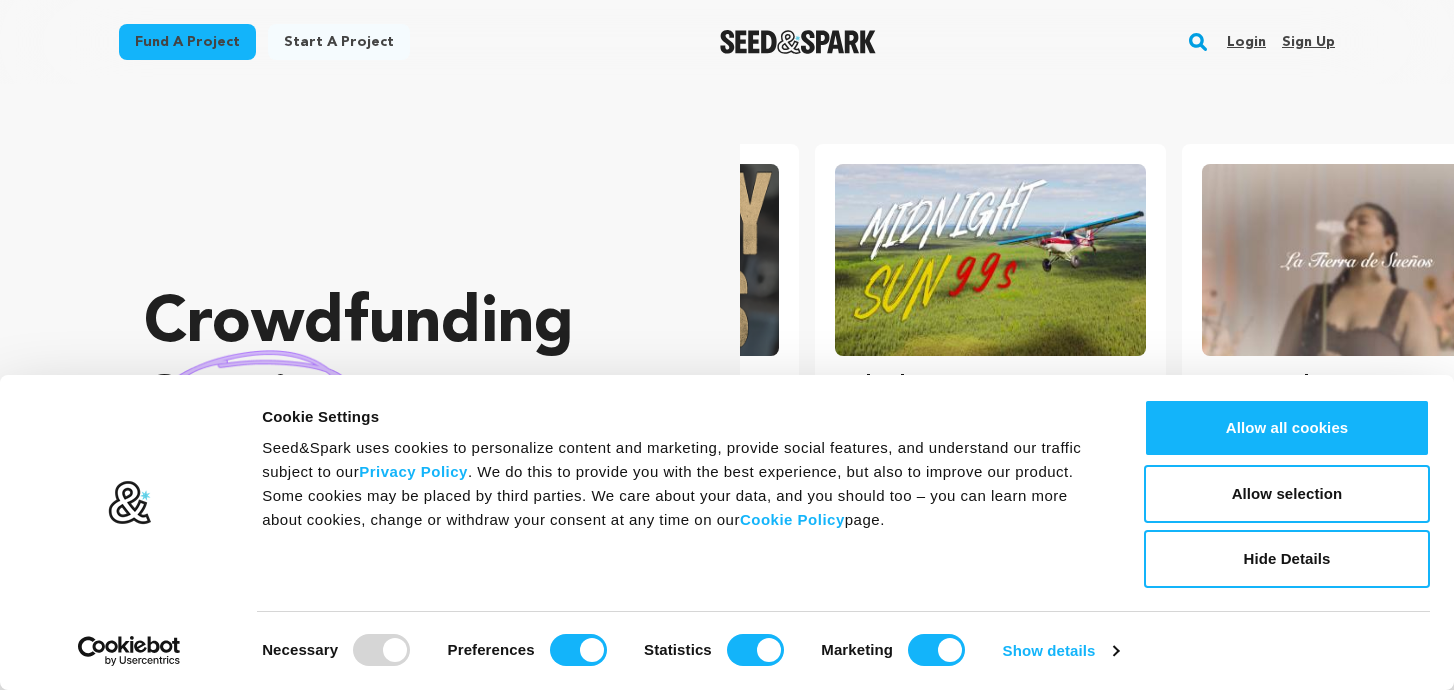 scroll, scrollTop: 0, scrollLeft: 383, axis: horizontal 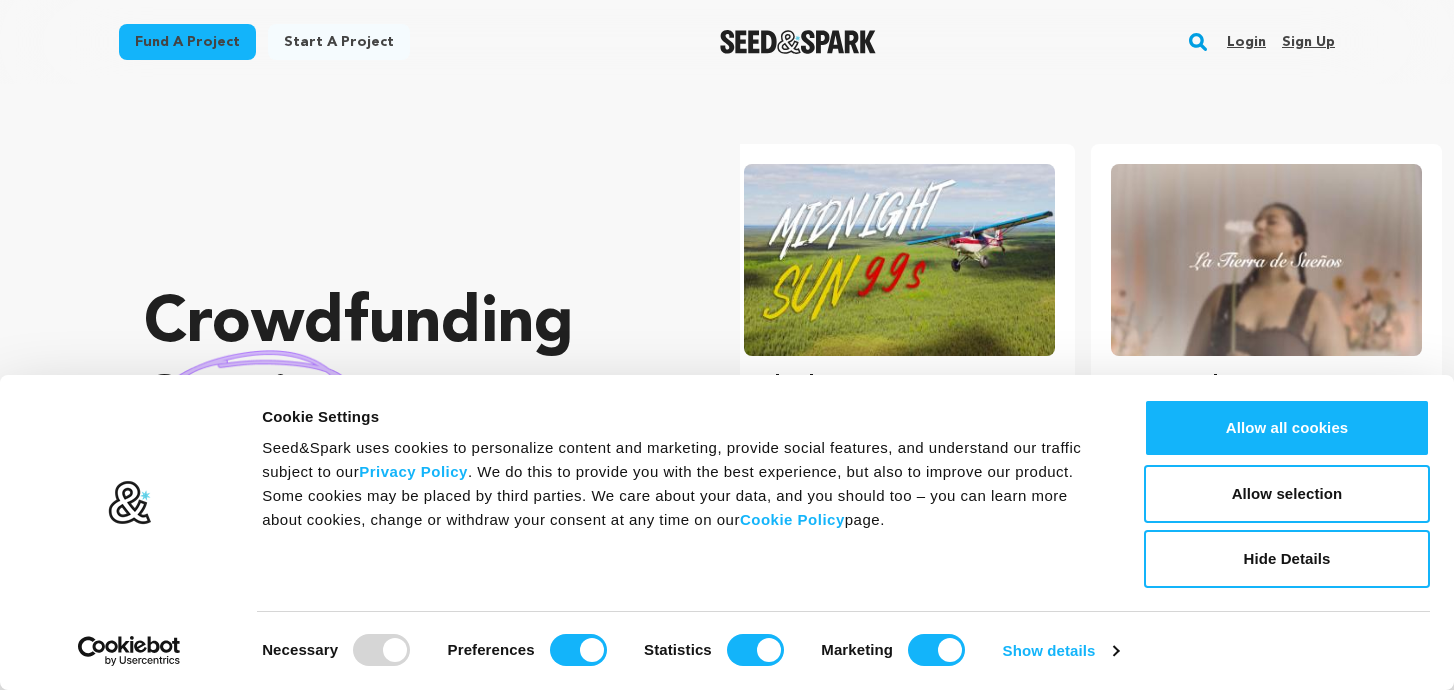 click on "Login" at bounding box center [1246, 42] 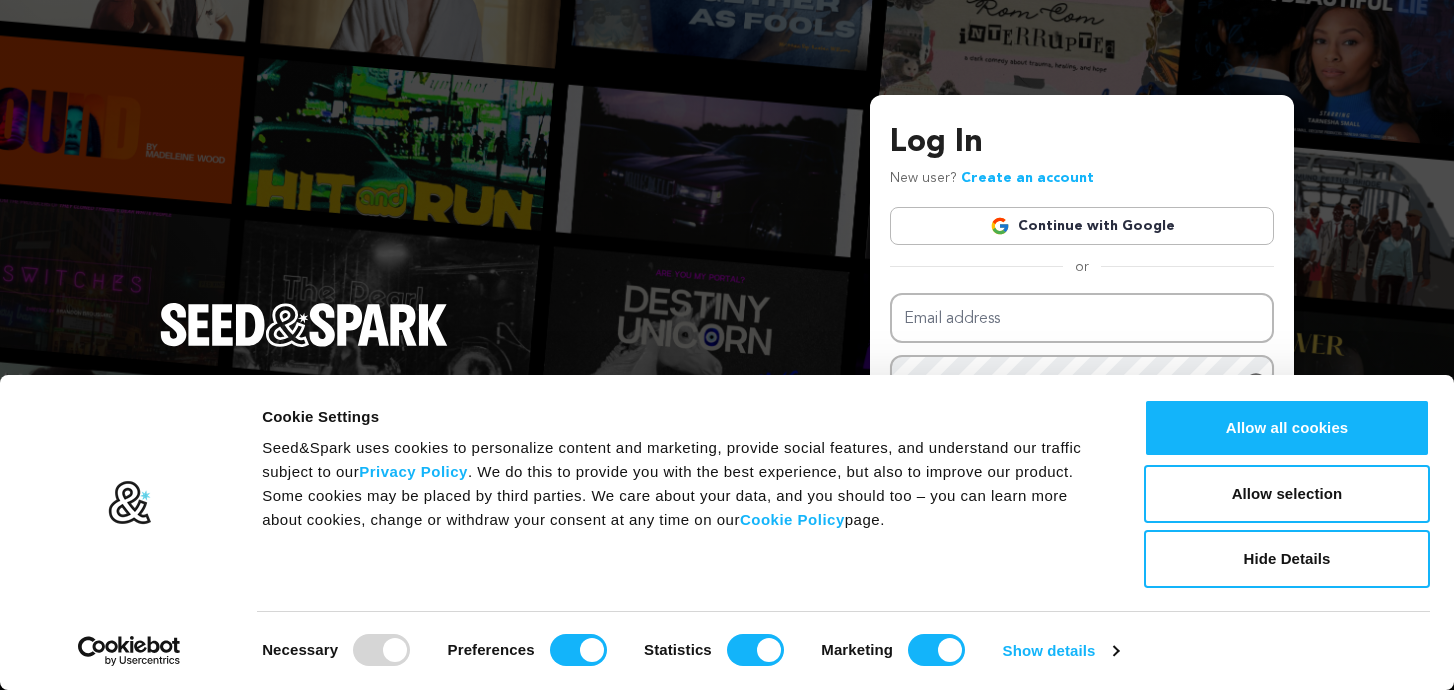 scroll, scrollTop: 0, scrollLeft: 0, axis: both 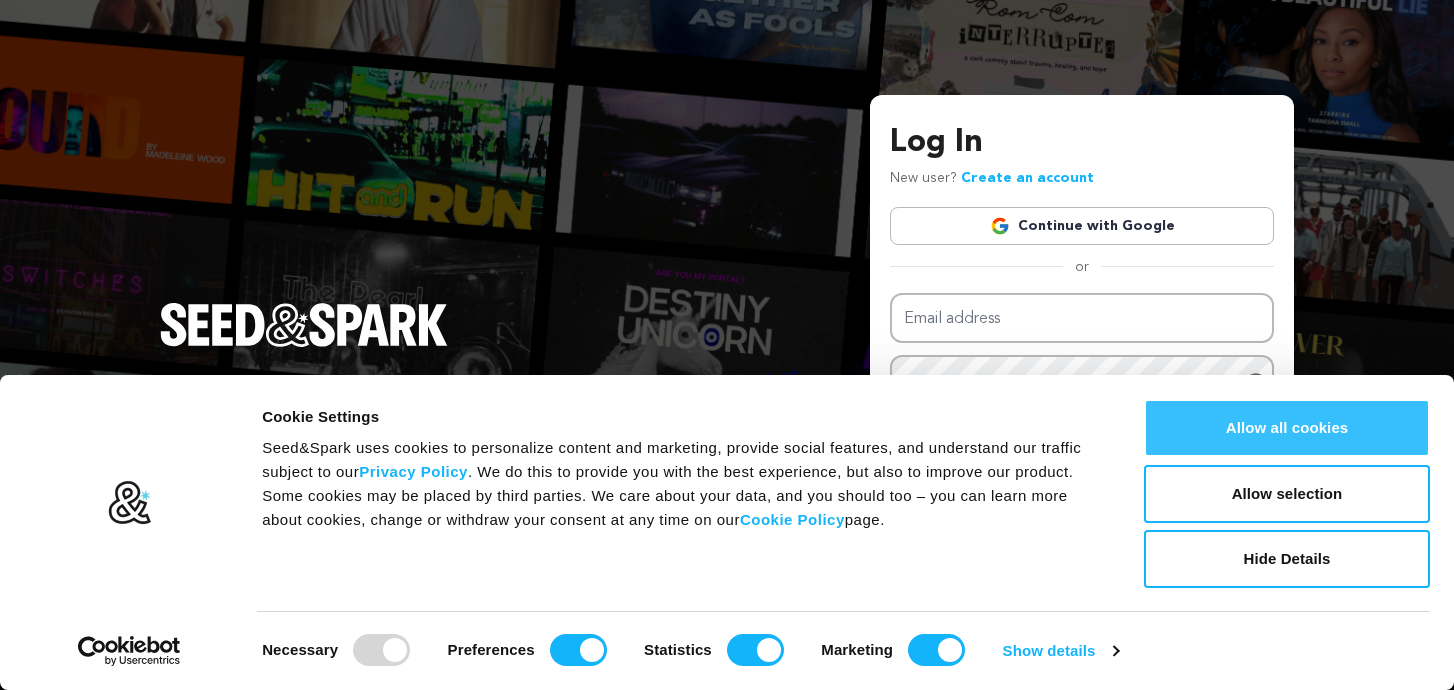 click on "Allow all cookies" at bounding box center [1287, 428] 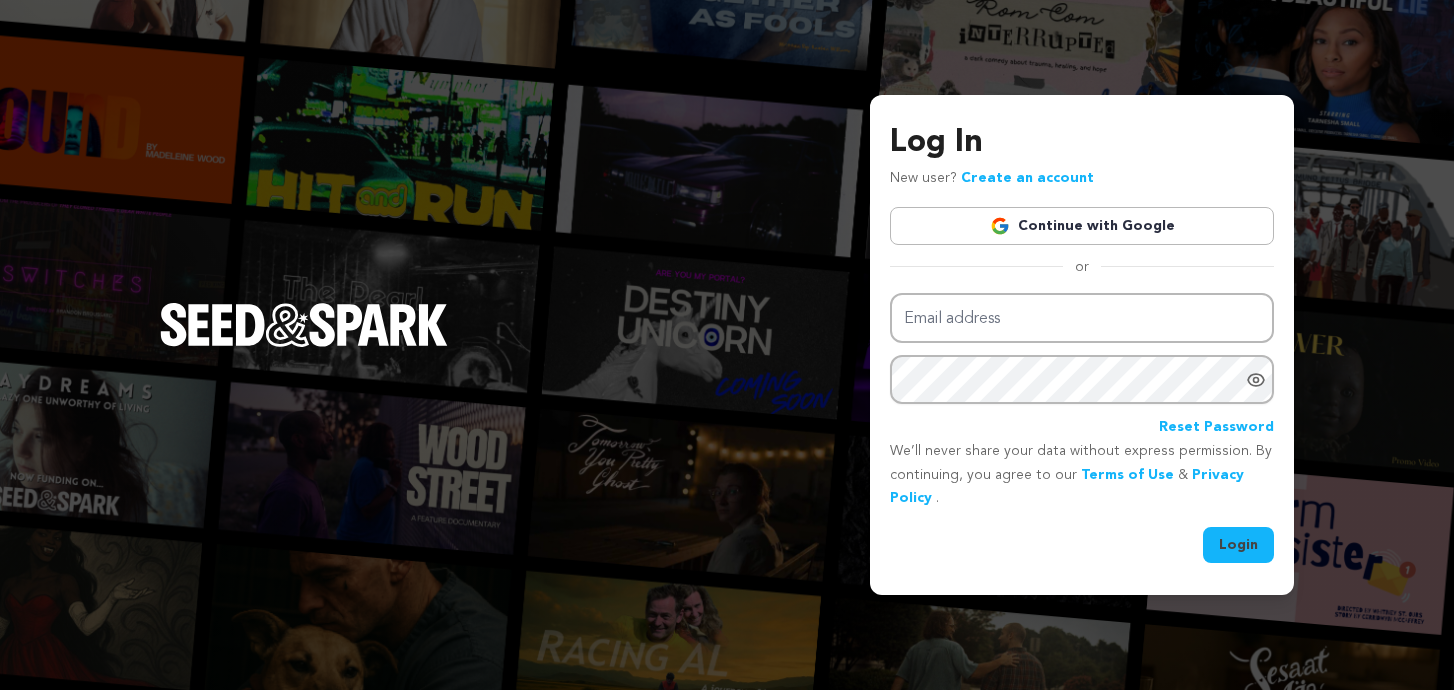 click on "Continue with Google" at bounding box center (1082, 226) 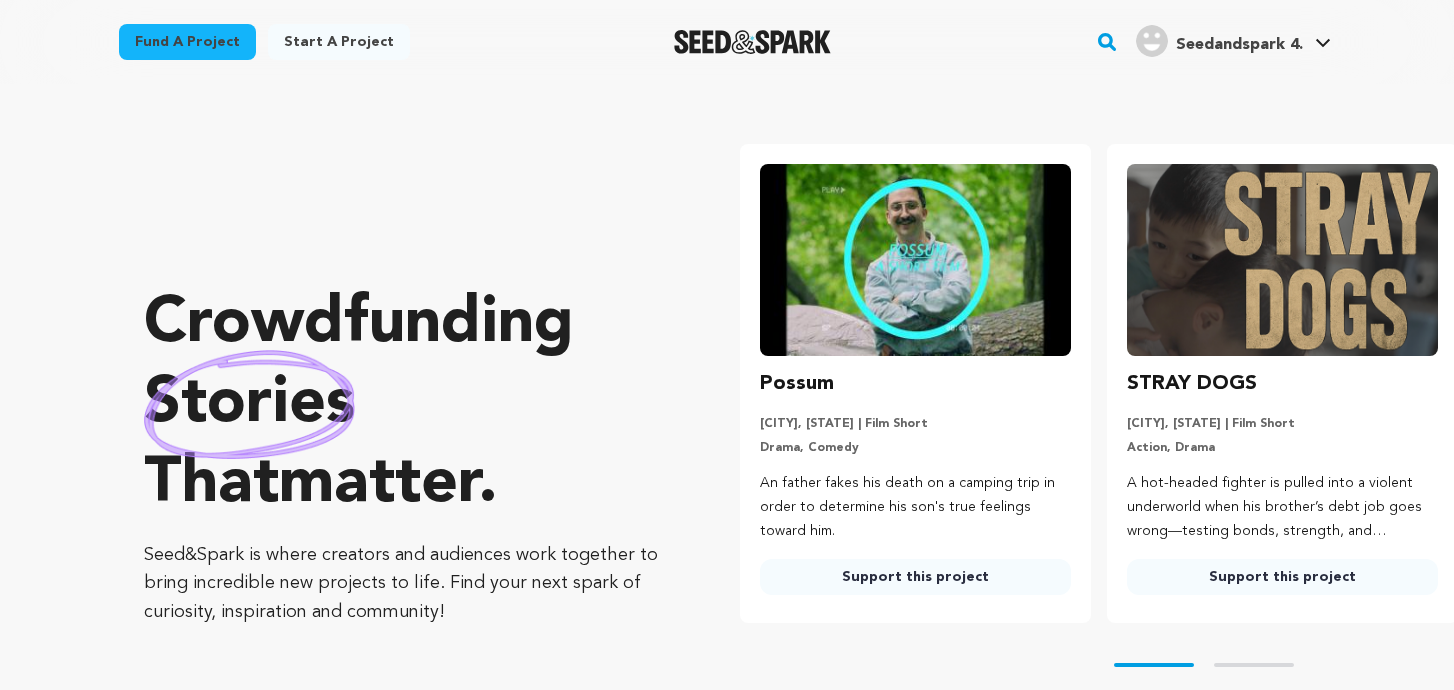 scroll, scrollTop: 0, scrollLeft: 0, axis: both 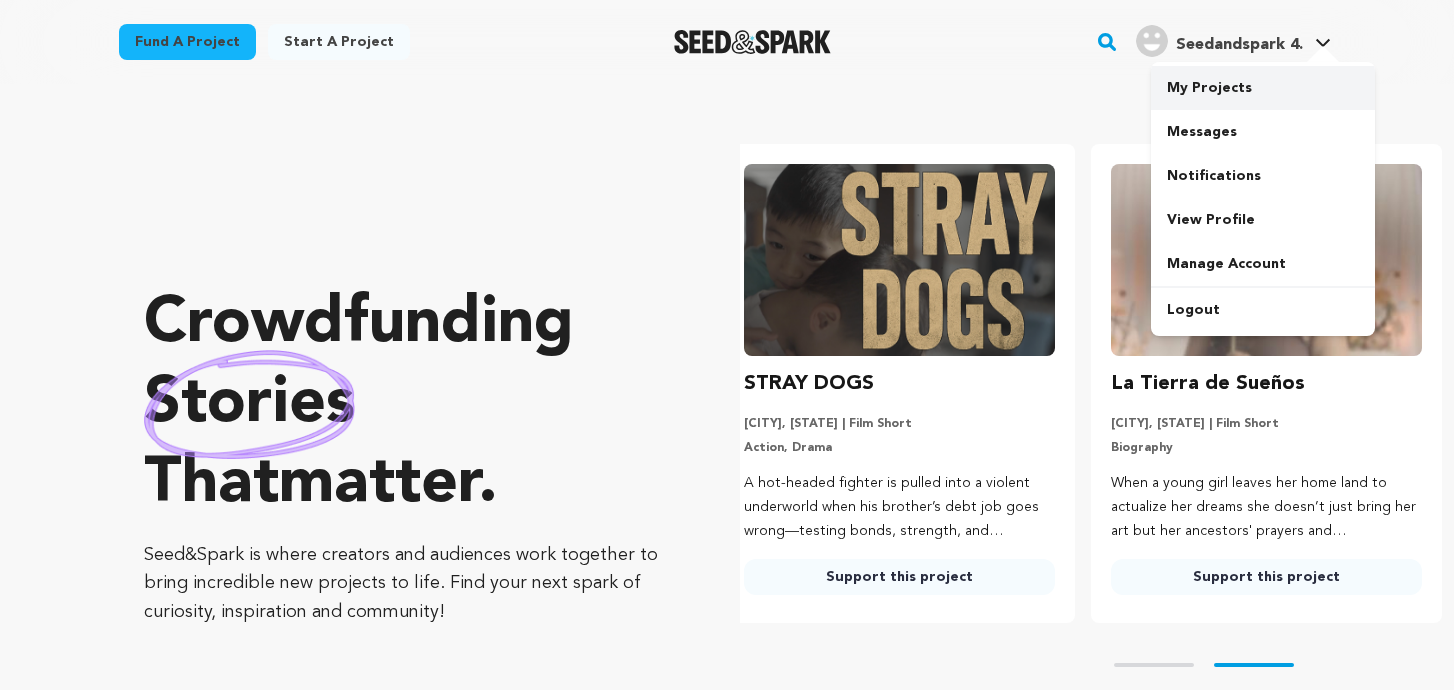 click on "My Projects" at bounding box center [1263, 88] 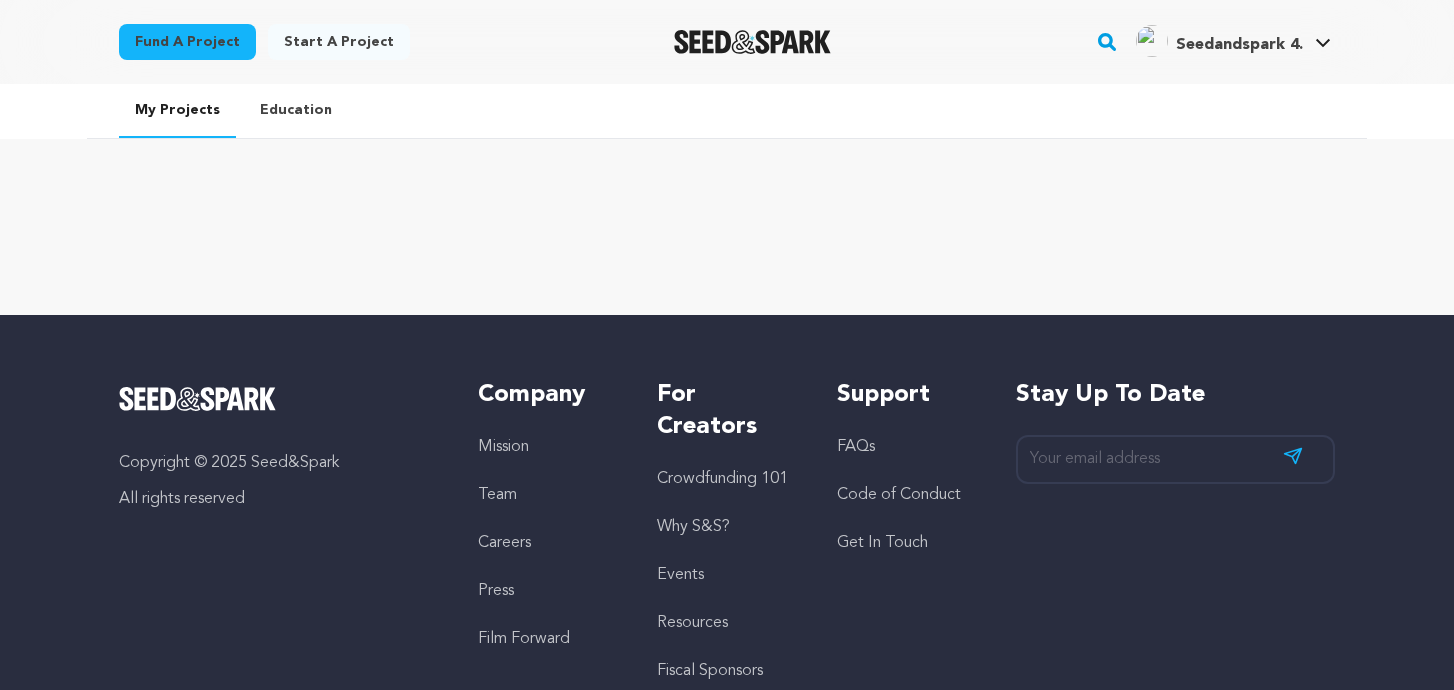 scroll, scrollTop: 0, scrollLeft: 0, axis: both 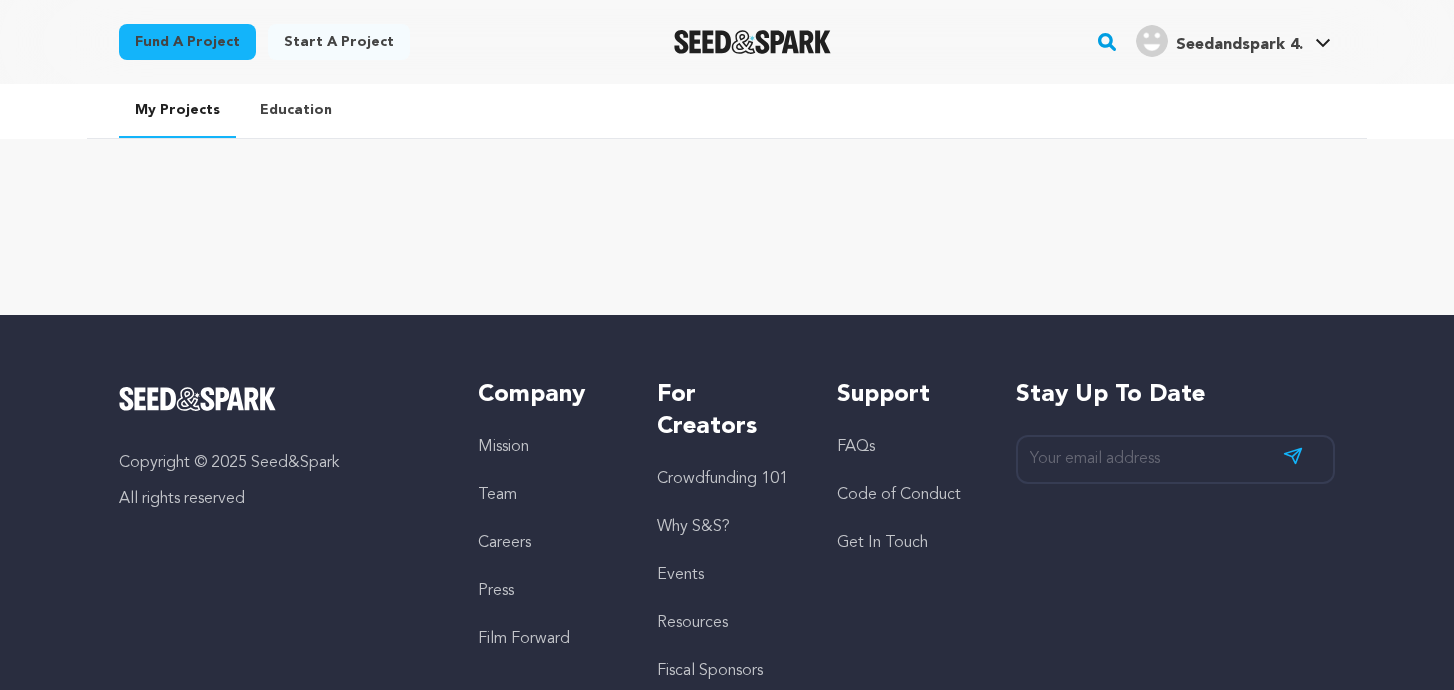 click on "Education" at bounding box center (296, 110) 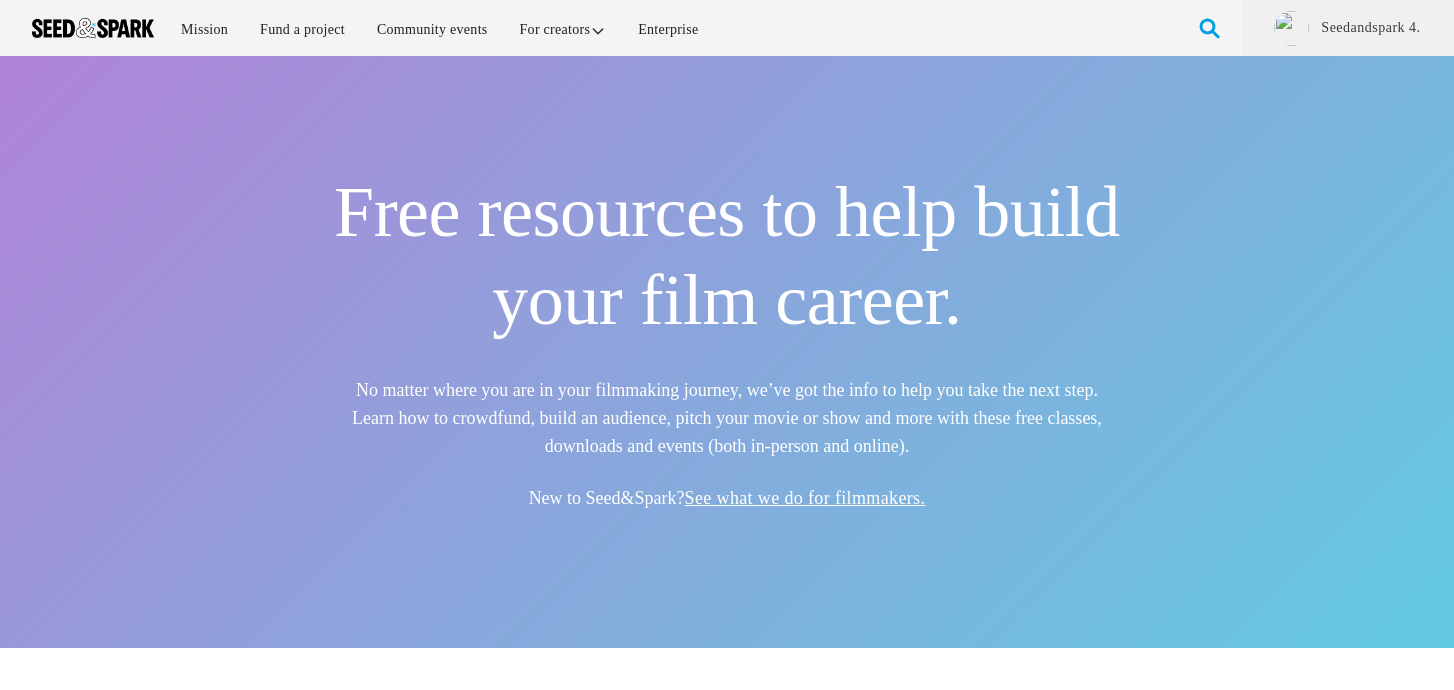 scroll, scrollTop: 0, scrollLeft: 0, axis: both 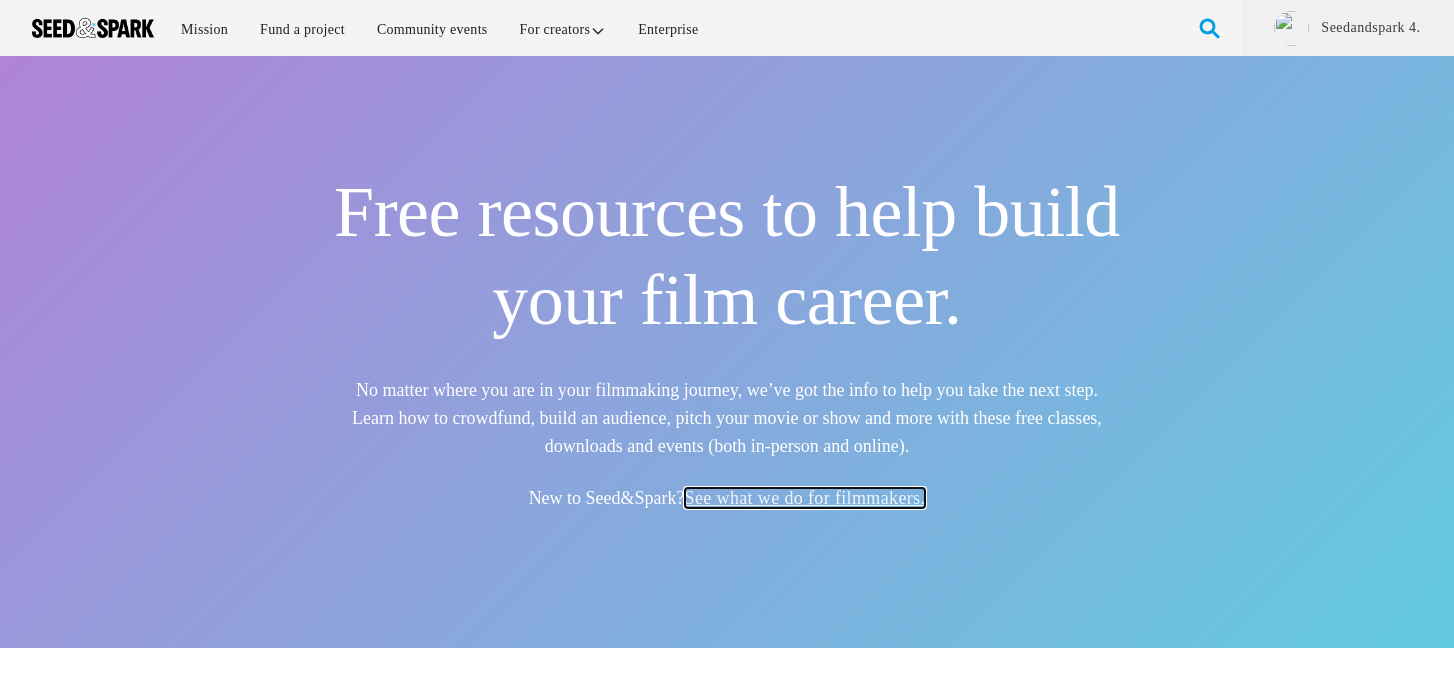 click on "See what we do for filmmakers." at bounding box center (805, 498) 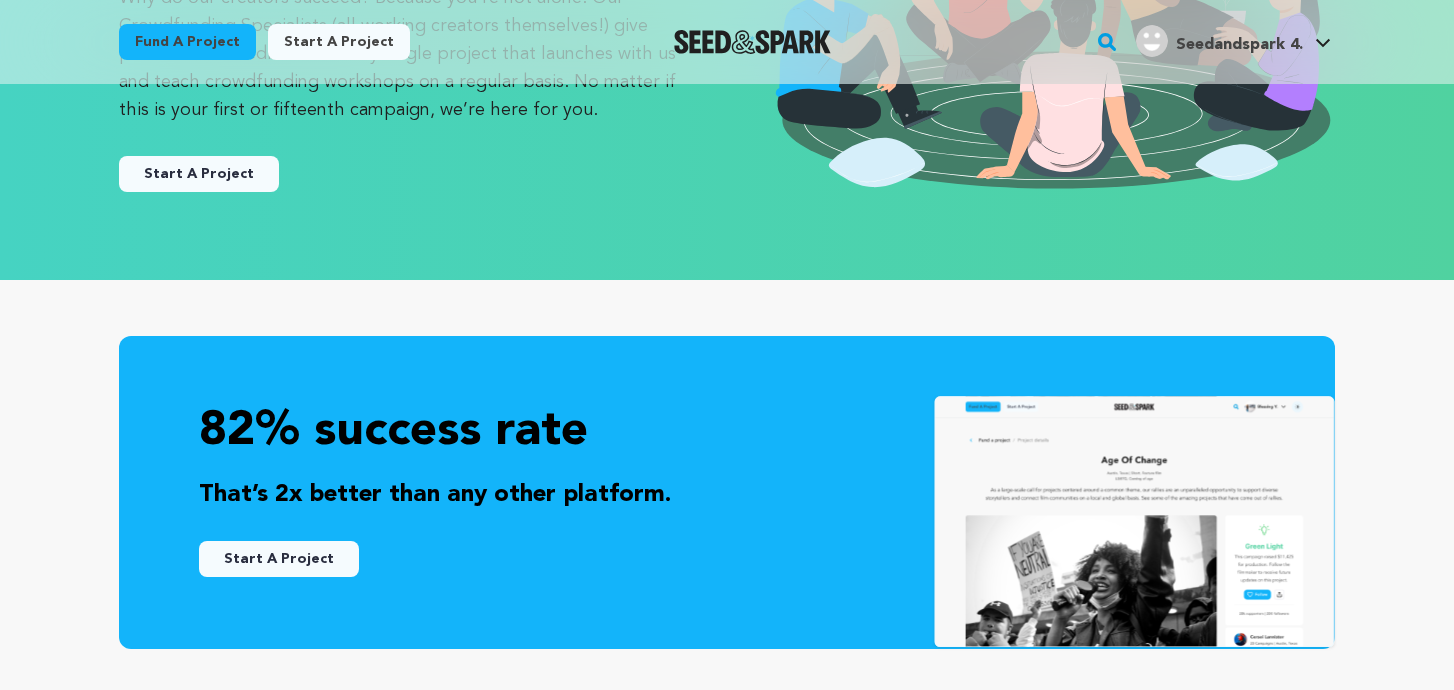 scroll, scrollTop: 283, scrollLeft: 0, axis: vertical 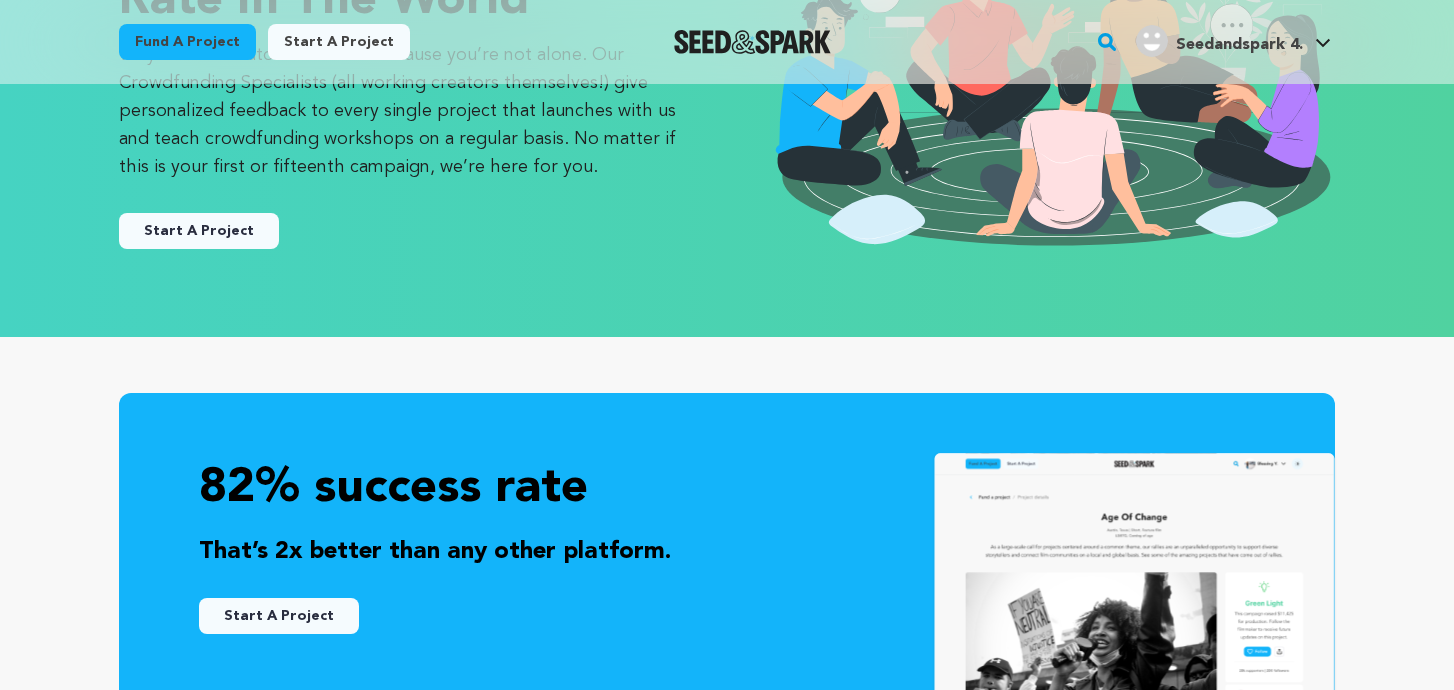 click on "The Highest Crowdfunding Success Rate in the World
Why do our creators succeed? Because you’re not alone. Our Crowdfunding Specialists (all
working creators themselves!) give personalized feedback to every single project that
launches with us and teach crowdfunding workshops on a regular basis. No matter if this is
your first or fifteenth campaign, we’re here for you.
Start A Project" at bounding box center [727, 69] 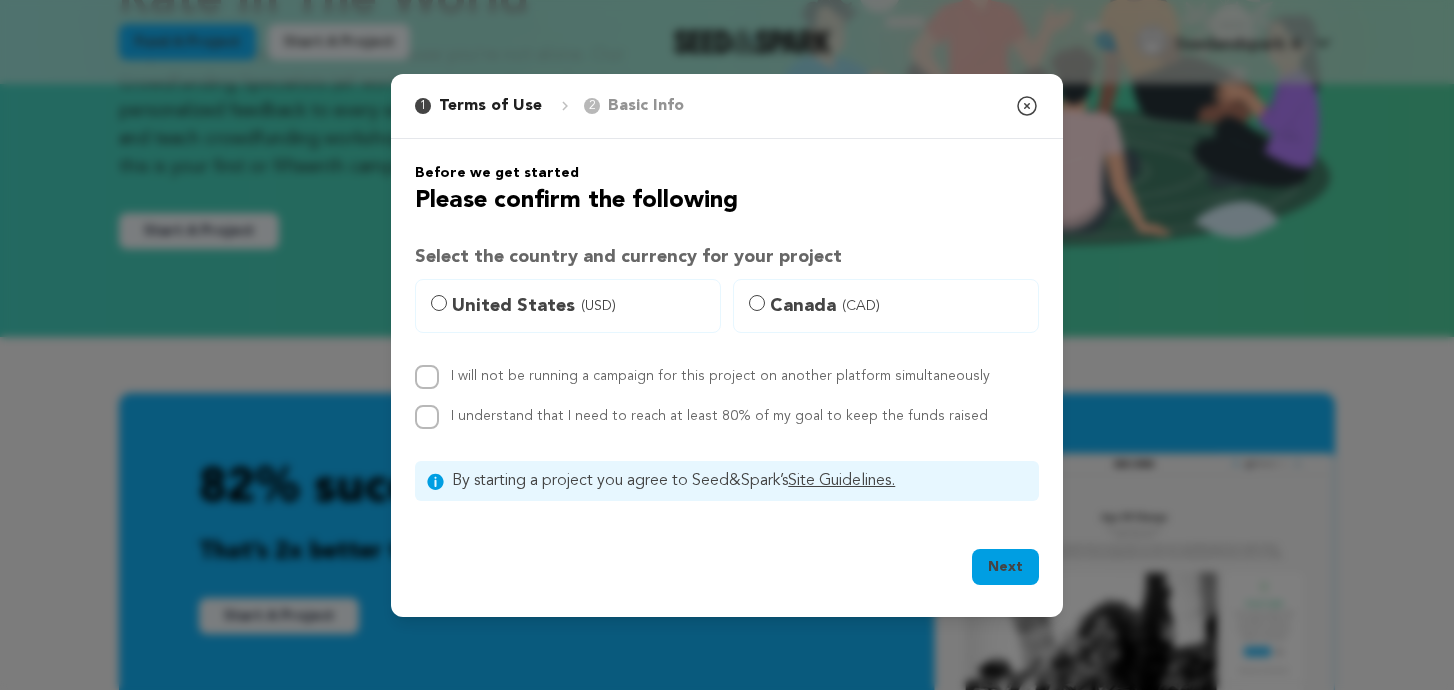 click on "United States
(USD)" at bounding box center (568, 306) 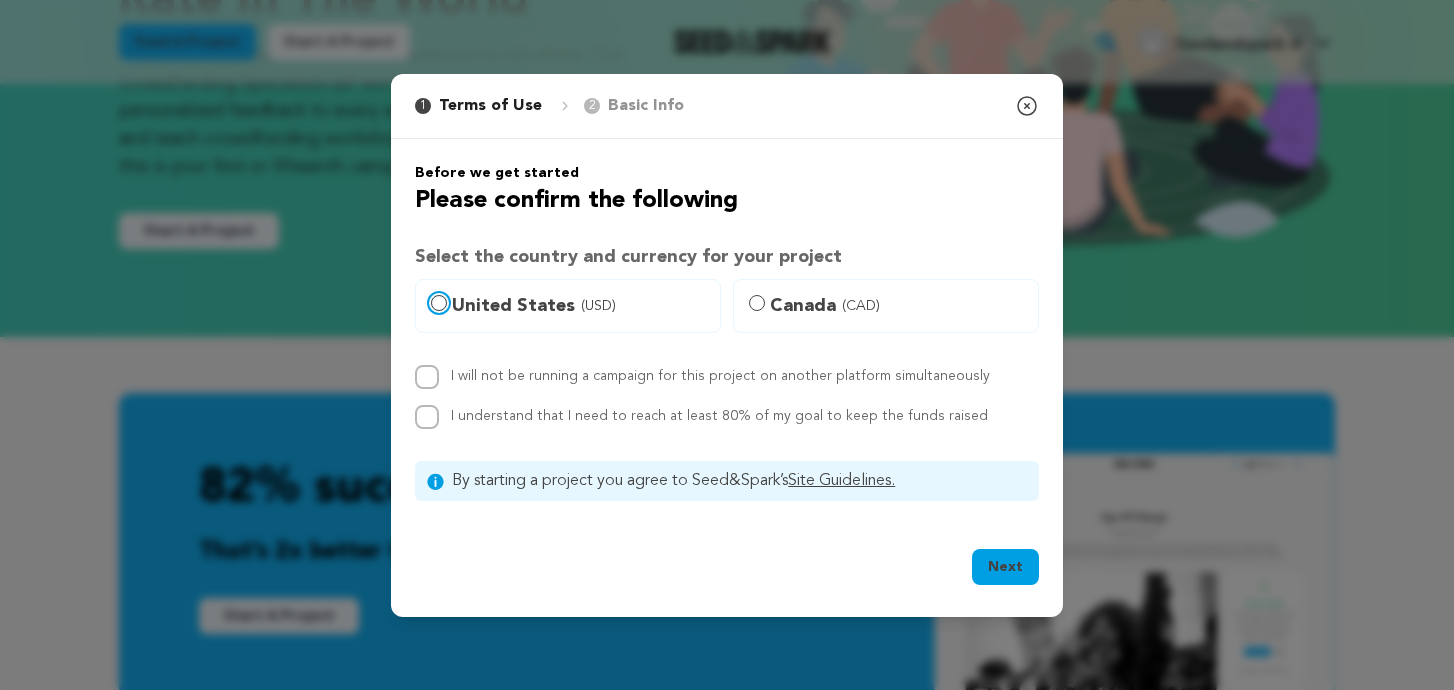 radio on "true" 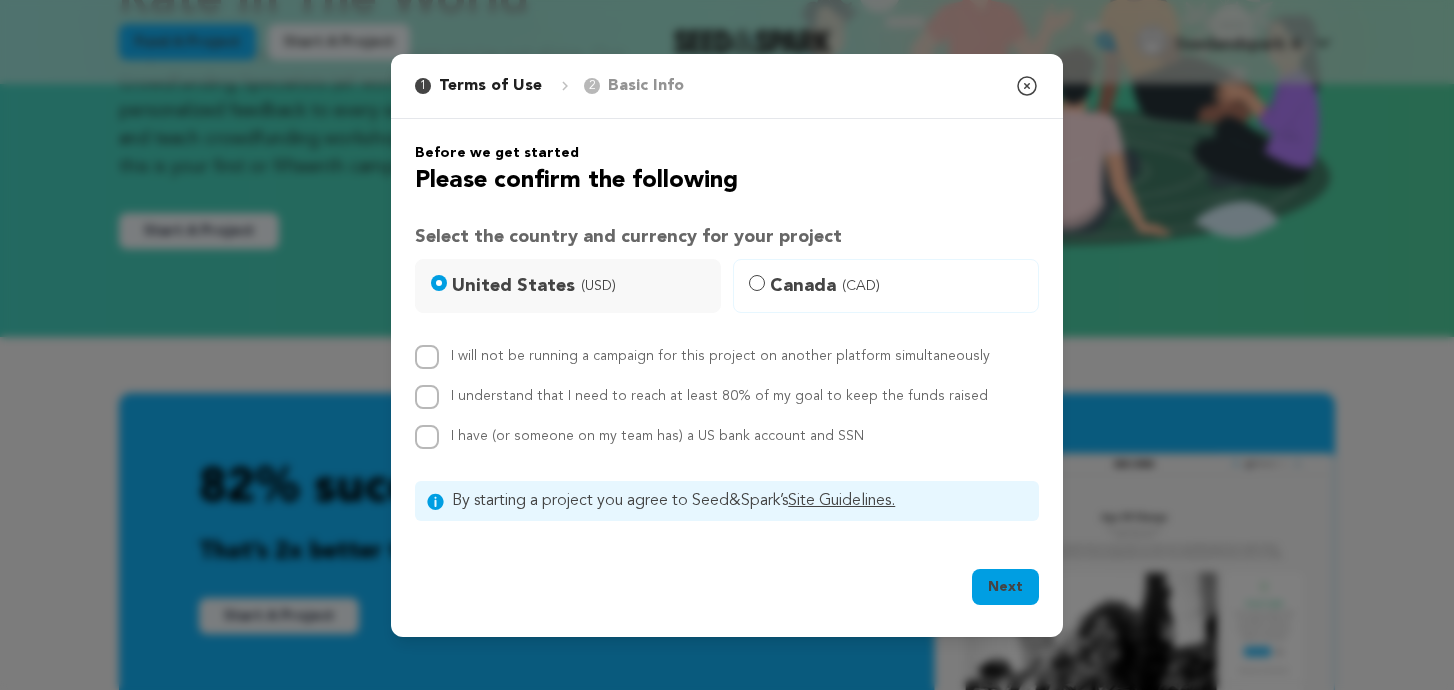 click on "I will not be running a campaign for this project on another platform
simultaneously" at bounding box center (720, 356) 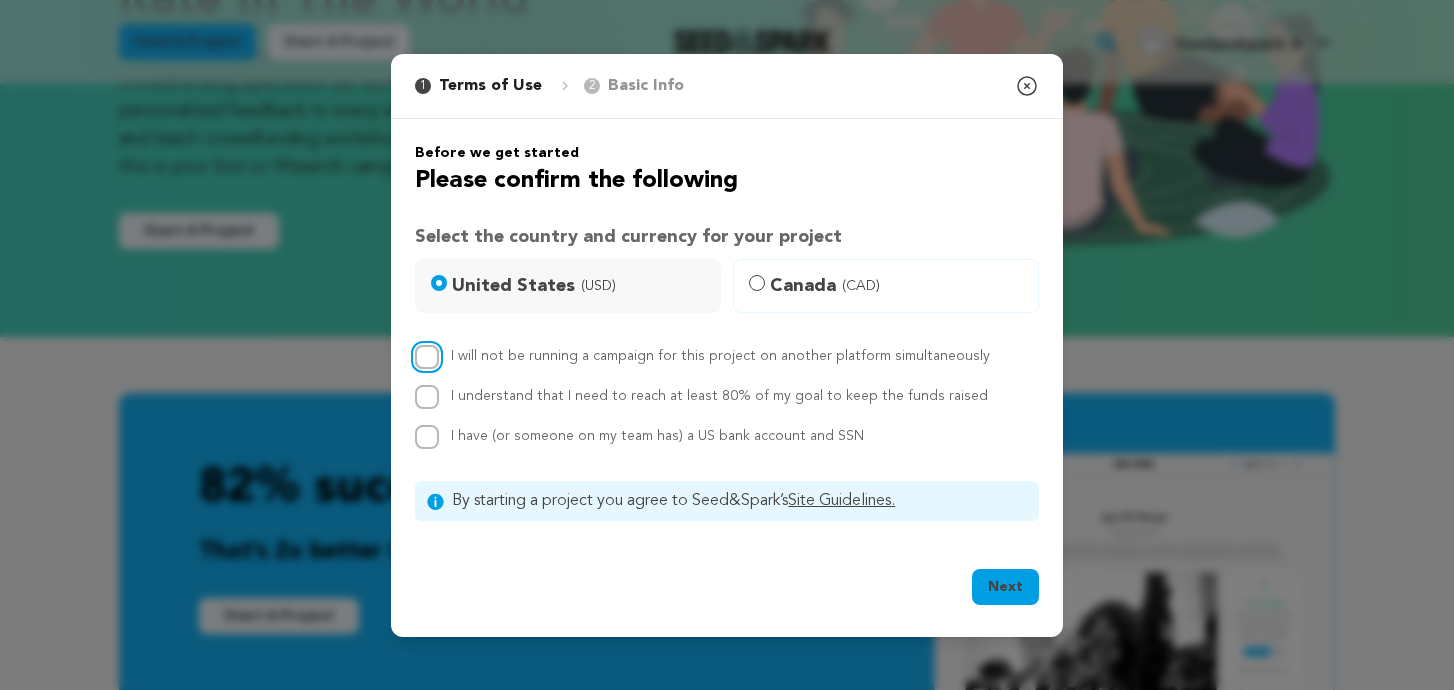 click on "I will not be running a campaign for this project on another platform
simultaneously" at bounding box center (427, 357) 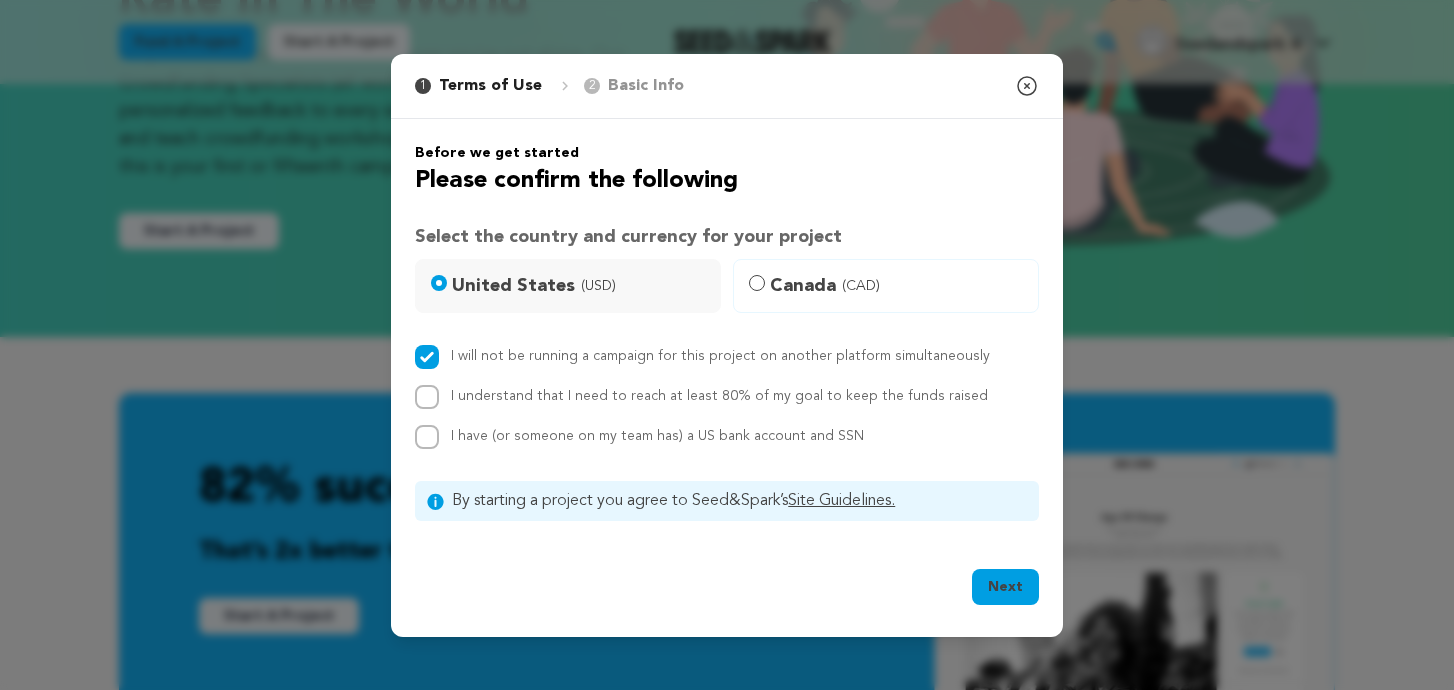 click on "I understand that I need to reach at least 80% of my goal to keep the
funds raised" at bounding box center [719, 396] 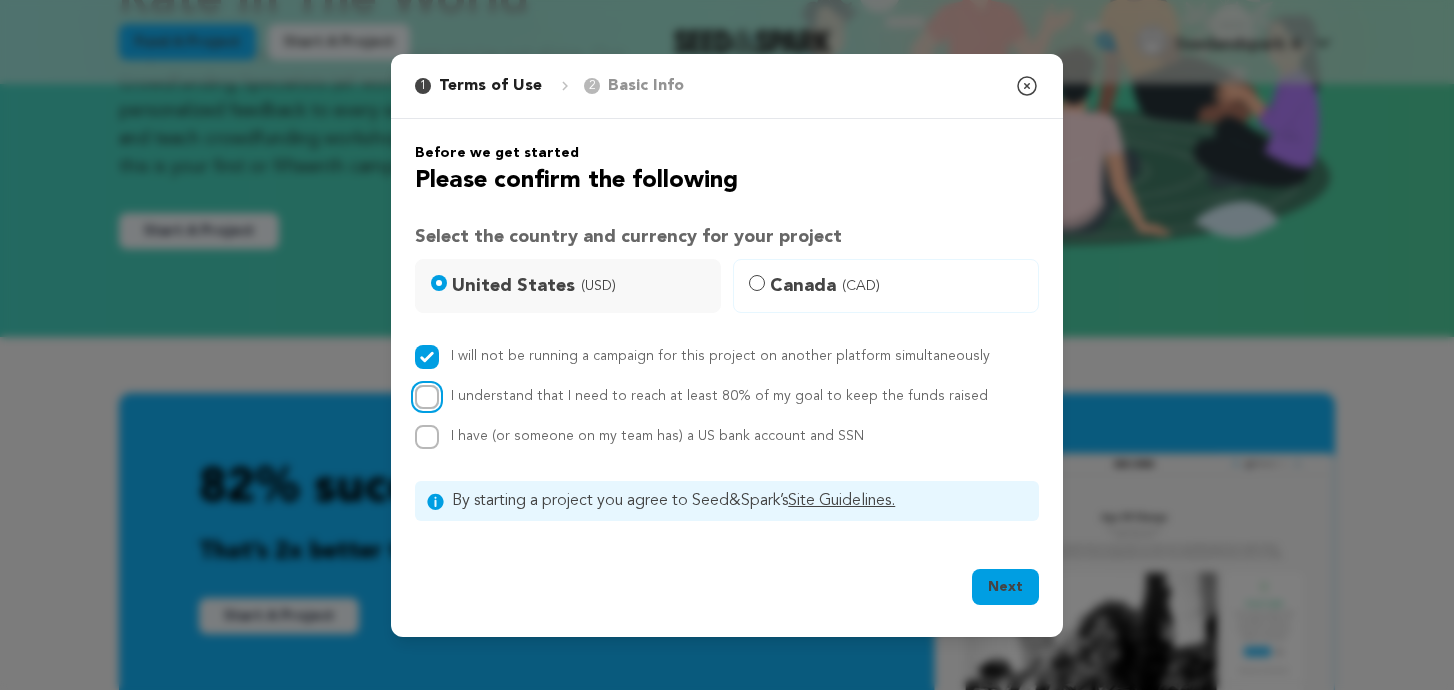 checkbox on "true" 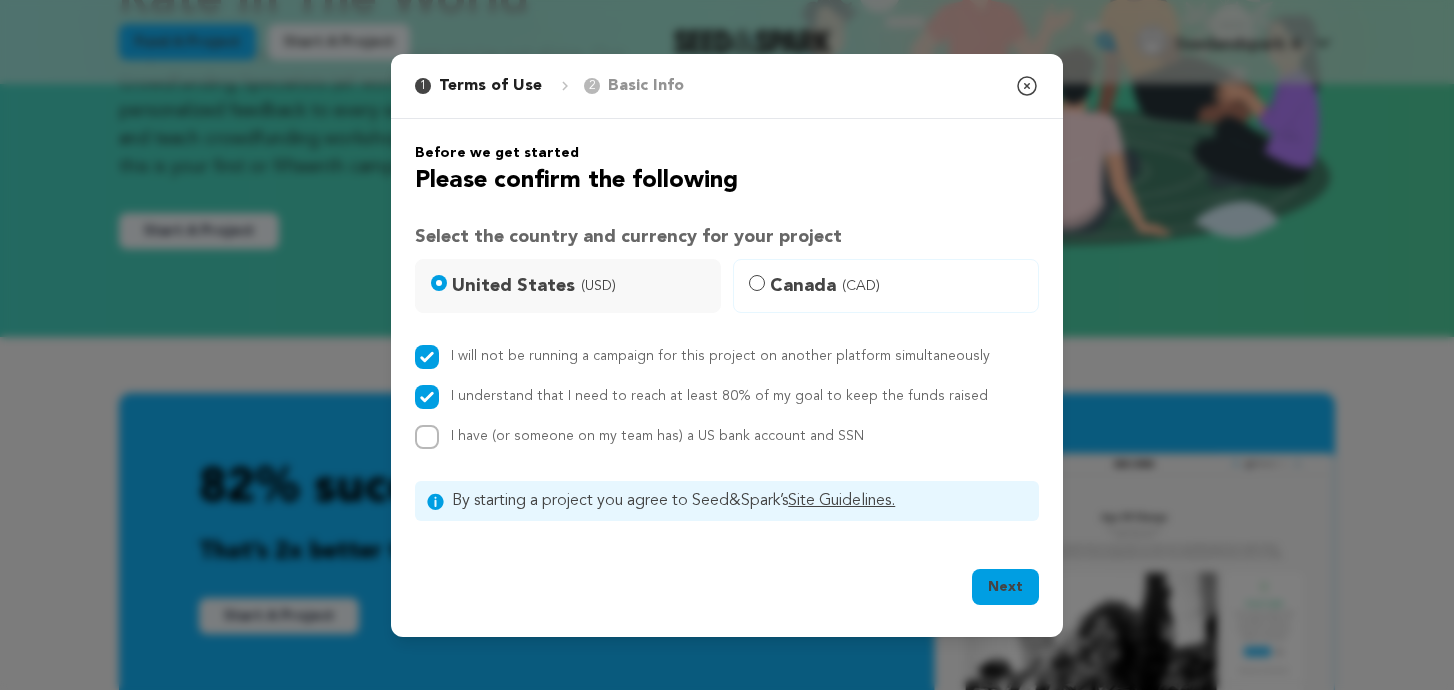 click on "I have (or someone on my team has) a US bank account and SSN" at bounding box center [657, 436] 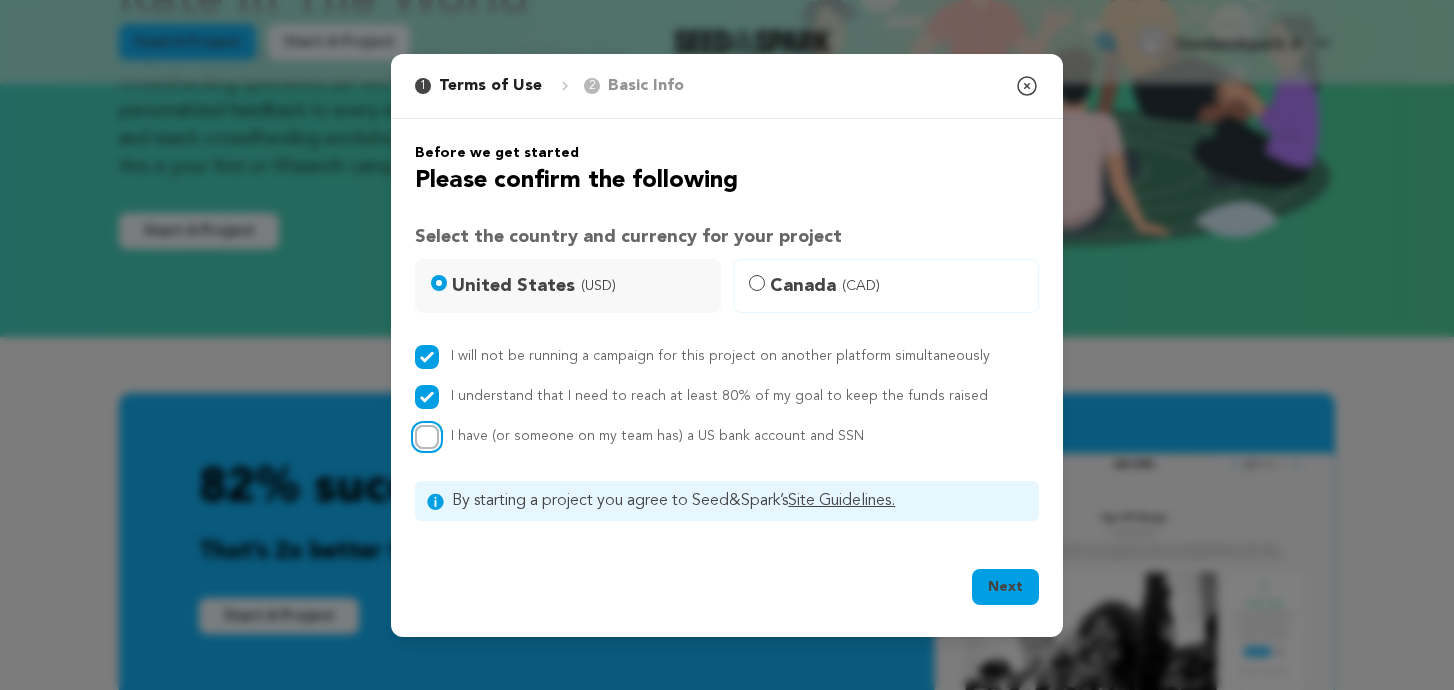 checkbox on "true" 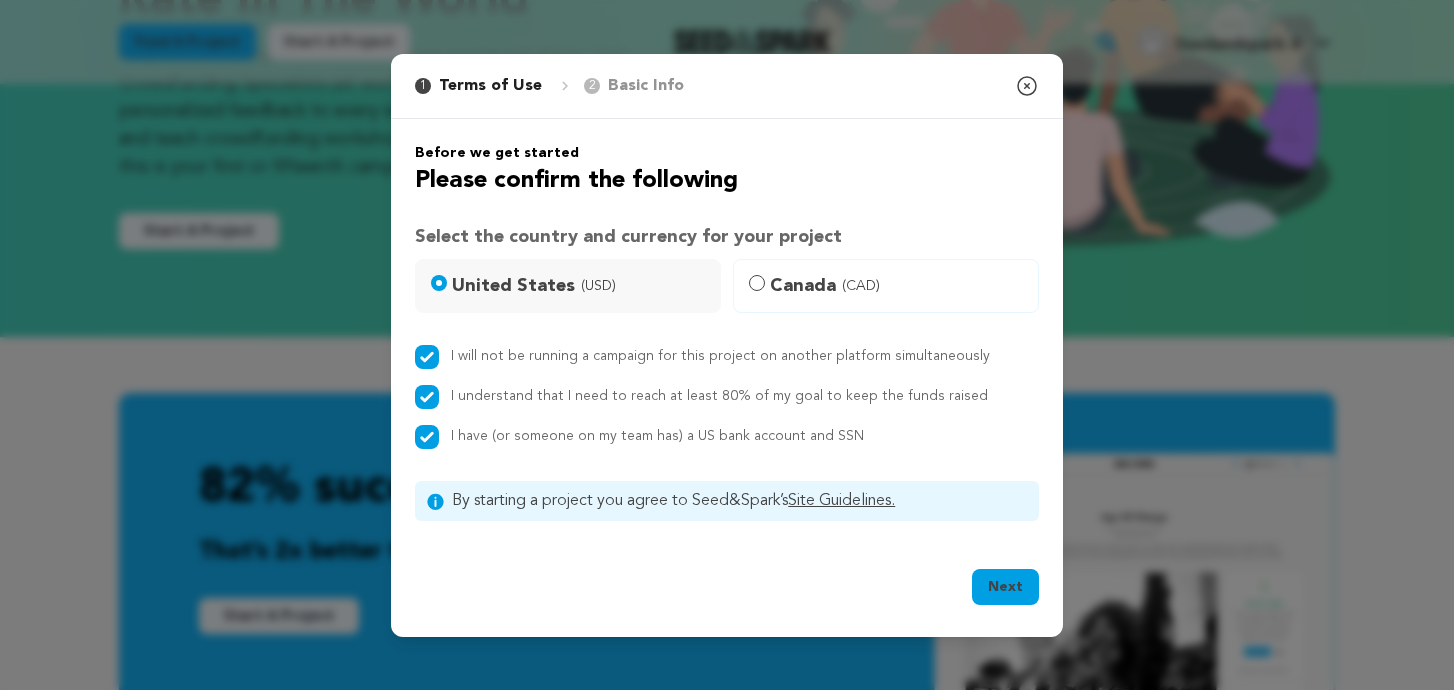 click on "Next" at bounding box center (1005, 587) 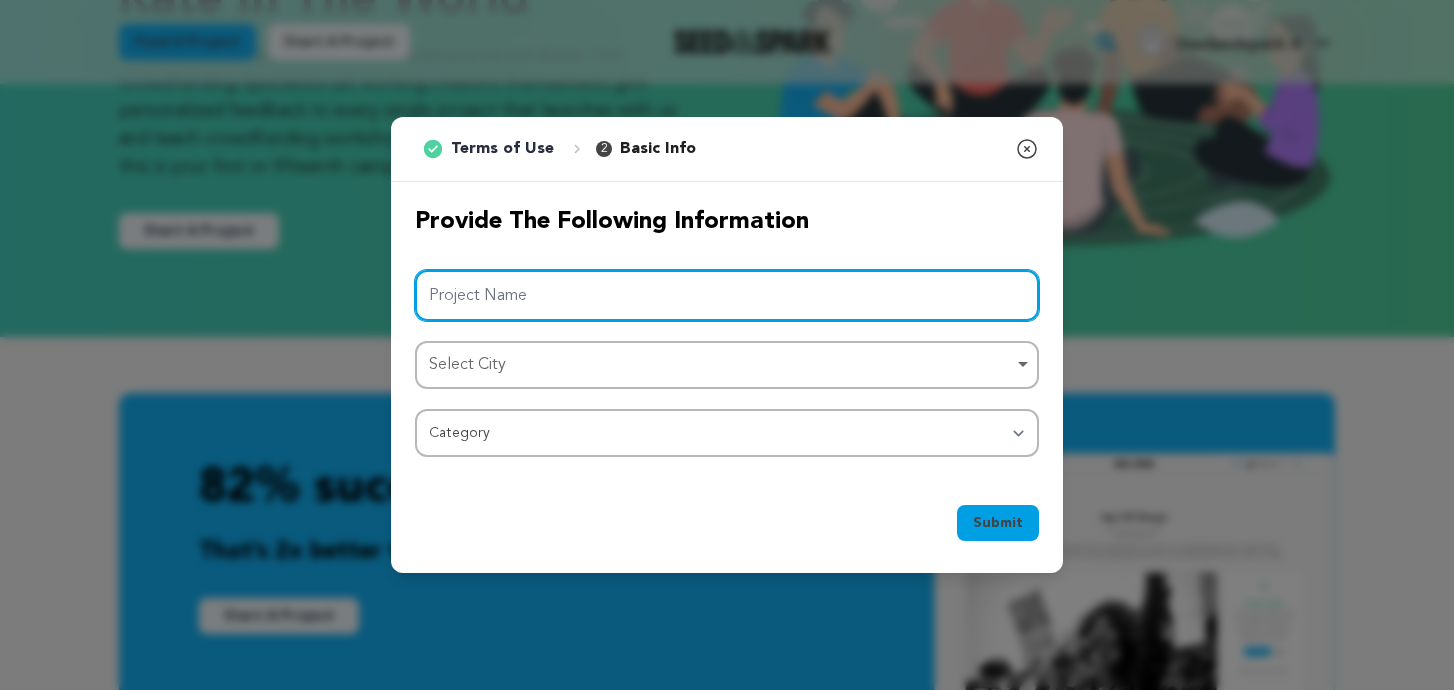 click on "Project Name" at bounding box center (727, 295) 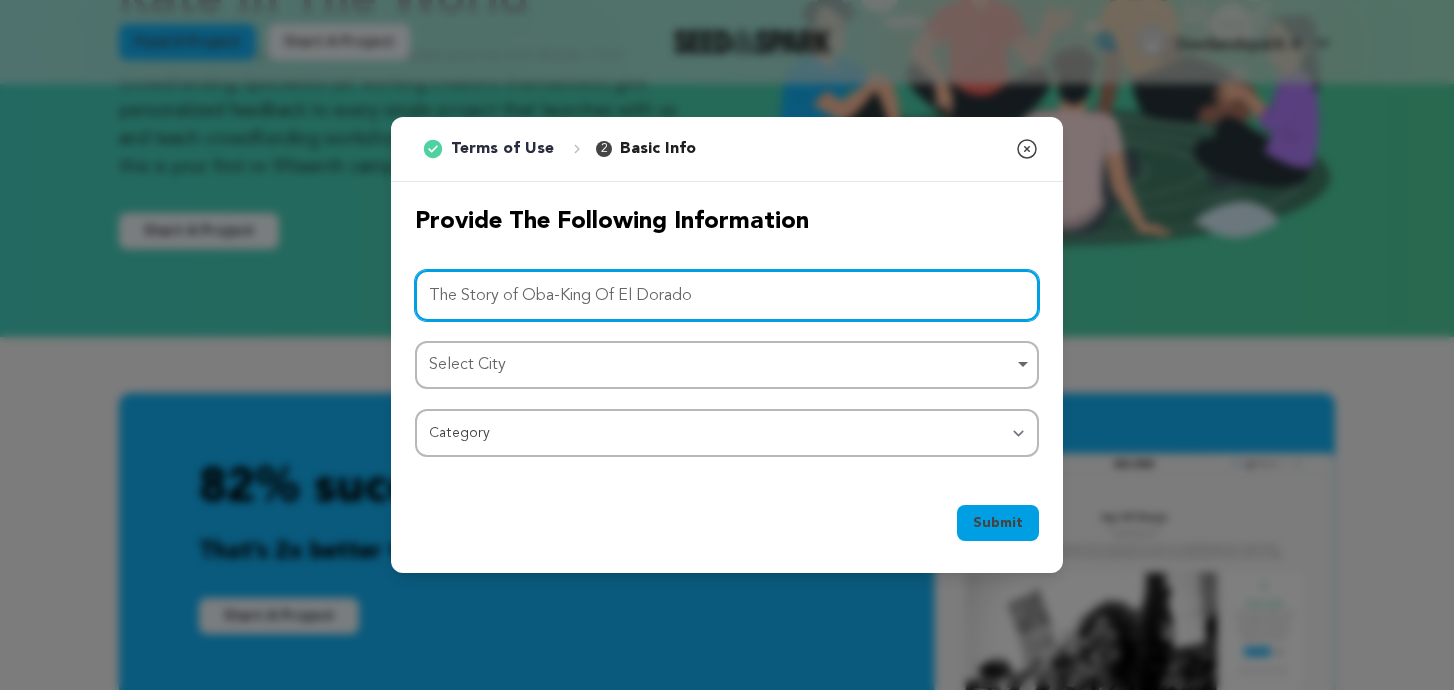 click on "Select City Remove item" at bounding box center (721, 365) 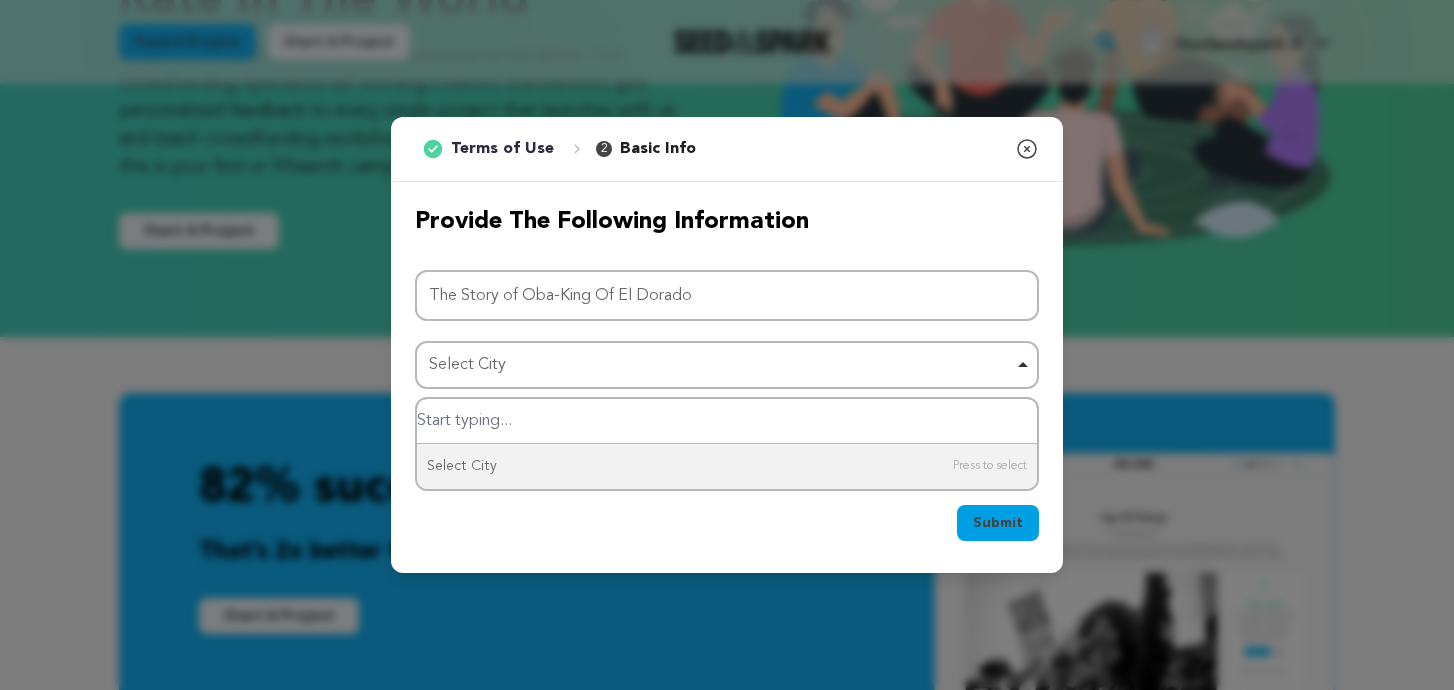 click at bounding box center (727, 421) 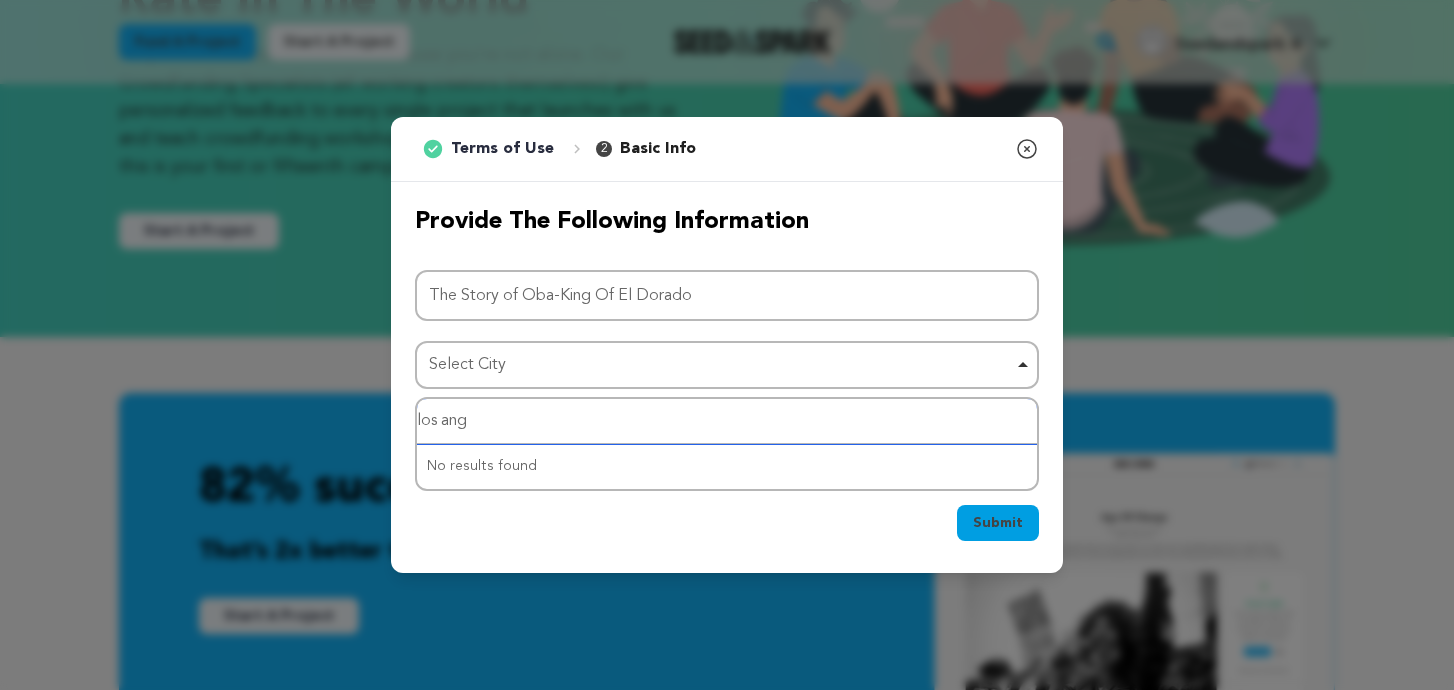 type on "los ange" 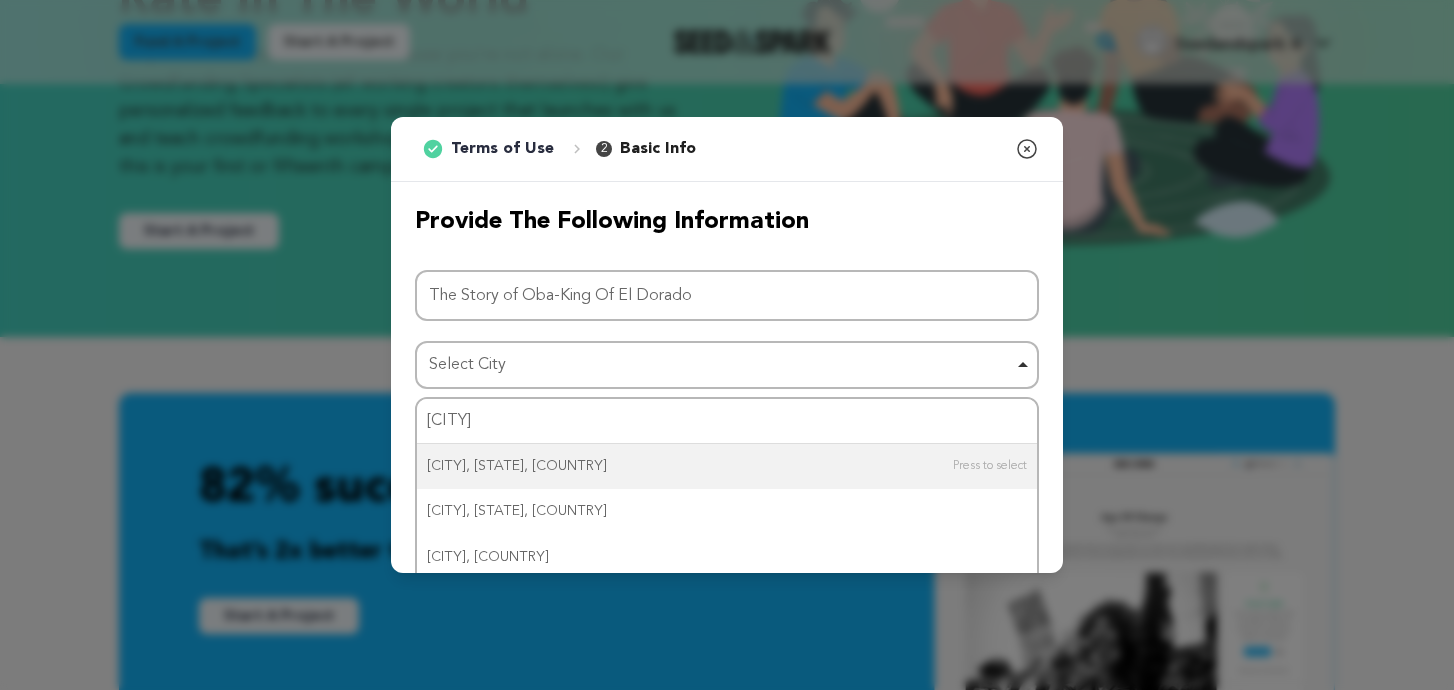 type 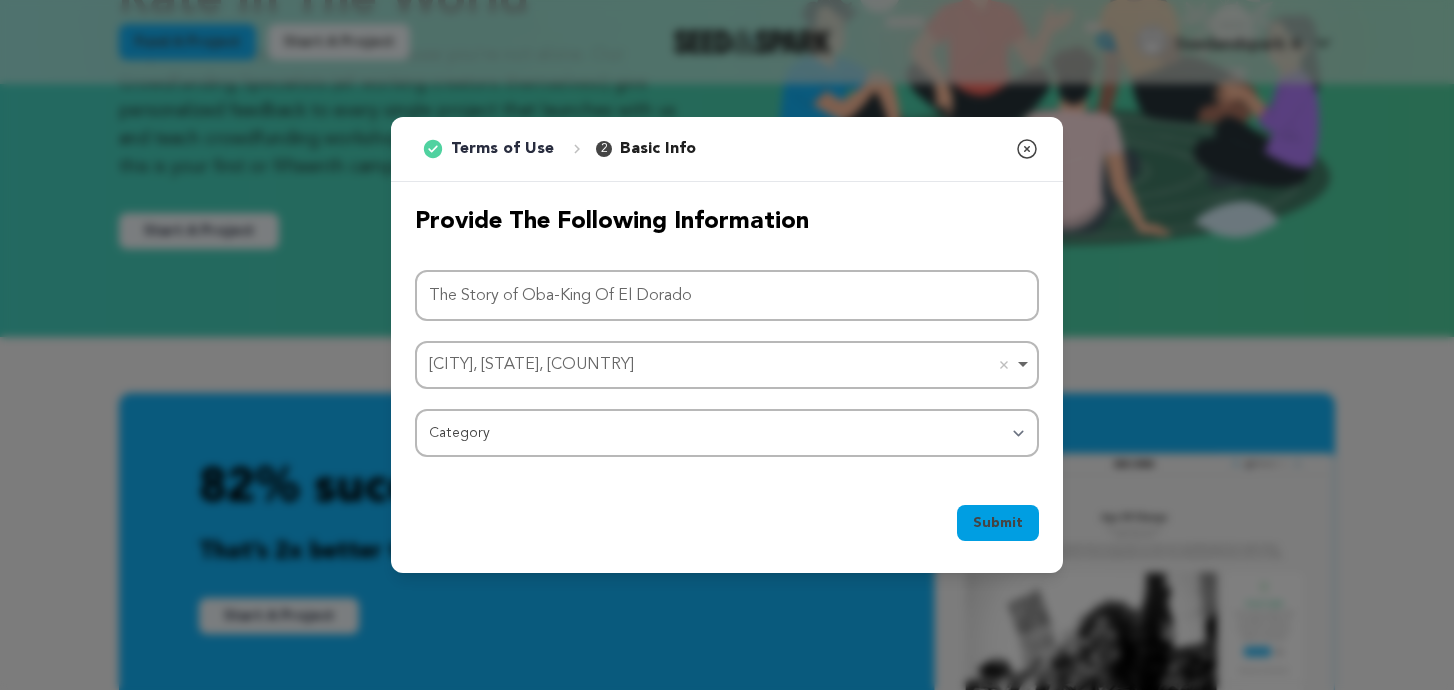 click on "Provide the following information
Project Name
The Story of Oba-King Of El Dorado
Los Angeles, CA, USA Los Angeles, CA, USA Remove item  Select City Los Andes, Chile Los Angeles, CA, USA Los Angeles, CA, USA Los Ángeles, Chile Los Ángeles, Chile Los Ángeles de San Rafael, Spain Los Ángeles de San Rafael, Spain Los Ángeles, Qro., Mexico Los Ángeles, Qro., Mexico Los Ángeles Tetela, Puebla, Mexico
Category
Film Feature
Film Short
Series
Film Festival
Company
Music Video
VR Experience
Comics
Artist Residency Art & Photography Collective" at bounding box center (727, 332) 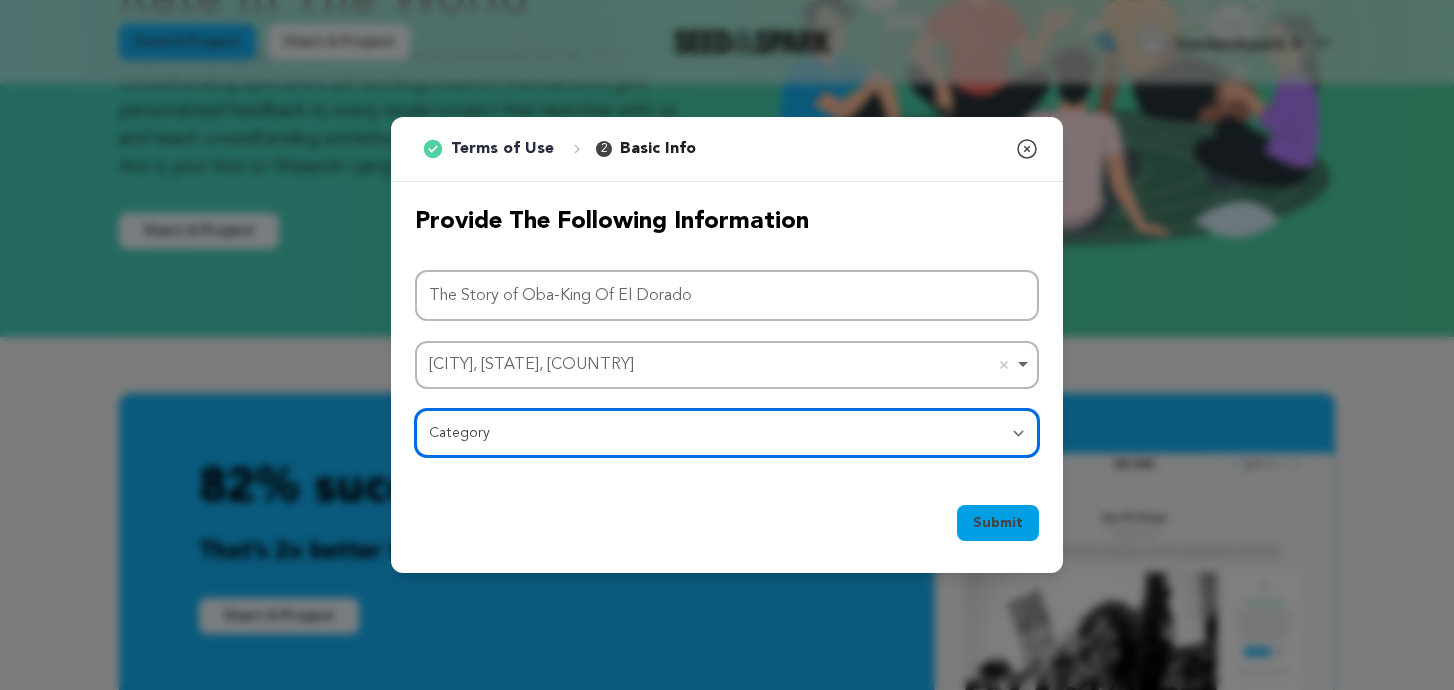 click on "Category
Film Feature
Film Short
Series
Film Festival
Company
Music Video
VR Experience
Comics
Artist Residency
Art & Photography
Collective
Dance
Games
Music
Radio & Podcasts
Orgs & Companies
Writing & Publishing
Venue & Spaces
Theatre" at bounding box center [727, 433] 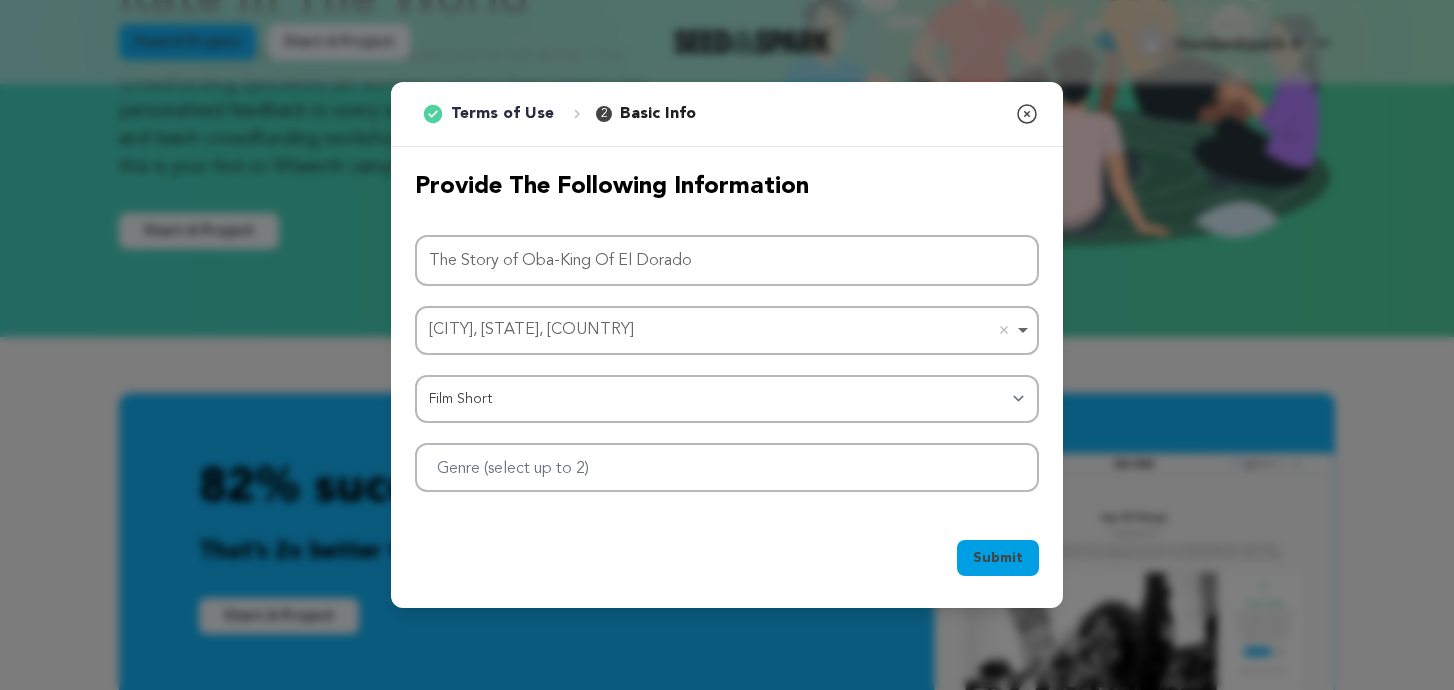 click on "Provide the following information
Project Name
The Story of Oba-King Of El Dorado
Los Angeles, CA, USA Los Angeles, CA, USA Remove item  Select City Los Andes, Chile Los Angeles, CA, USA Los Angeles, CA, USA Los Ángeles, Chile Los Ángeles, Chile Los Ángeles de San Rafael, Spain Los Ángeles de San Rafael, Spain Los Ángeles, Qro., Mexico Los Ángeles, Qro., Mexico Los Ángeles Tetela, Puebla, Mexico
Category
Film Feature
Film Short
Series
Film Festival
Company
Music Video
VR Experience
Comics
Artist Residency Art & Photography Collective" at bounding box center [727, 331] 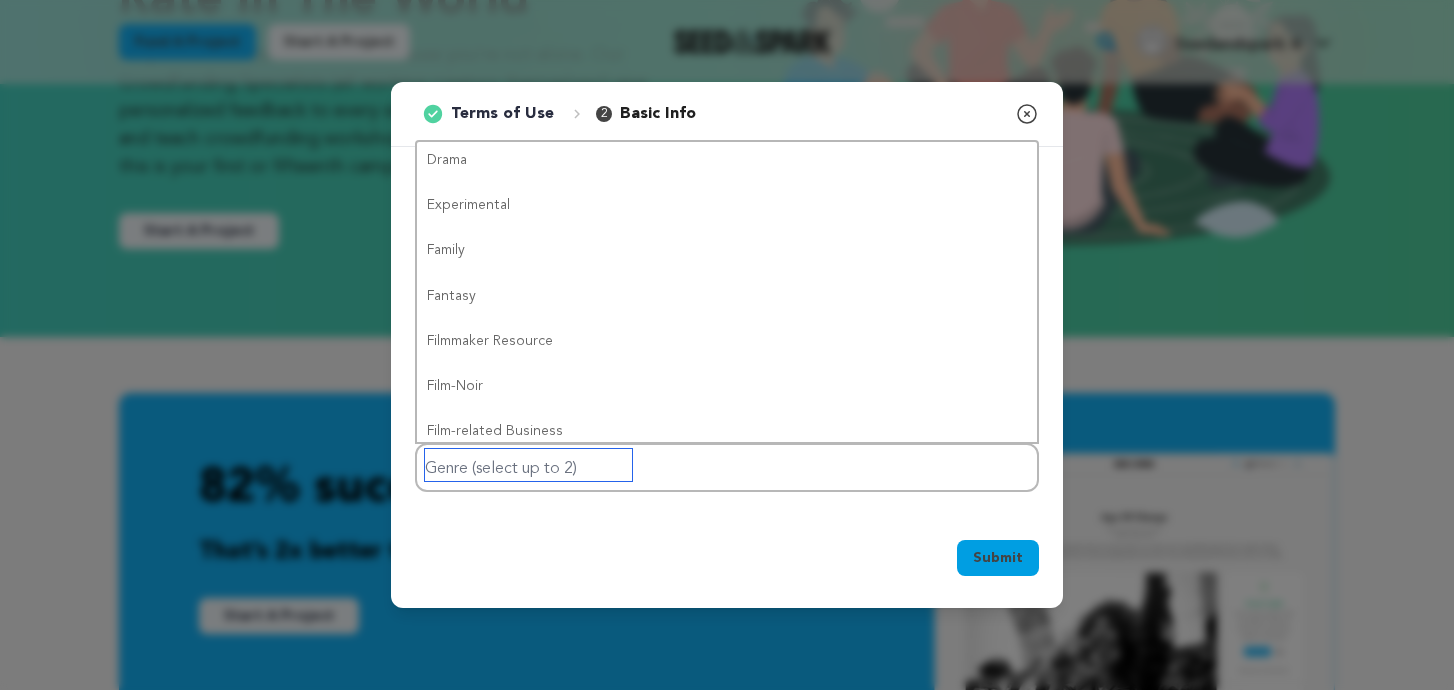 scroll, scrollTop: 287, scrollLeft: 0, axis: vertical 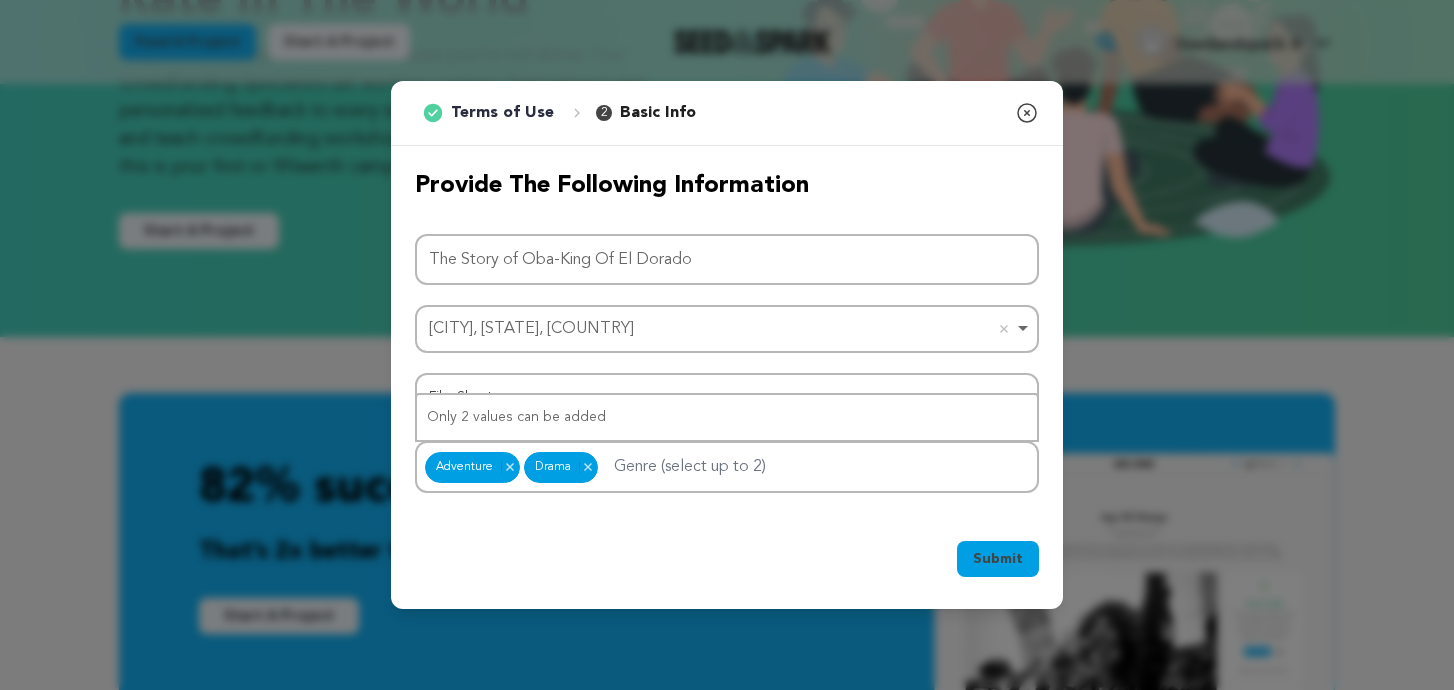 click on "Submit" at bounding box center (998, 559) 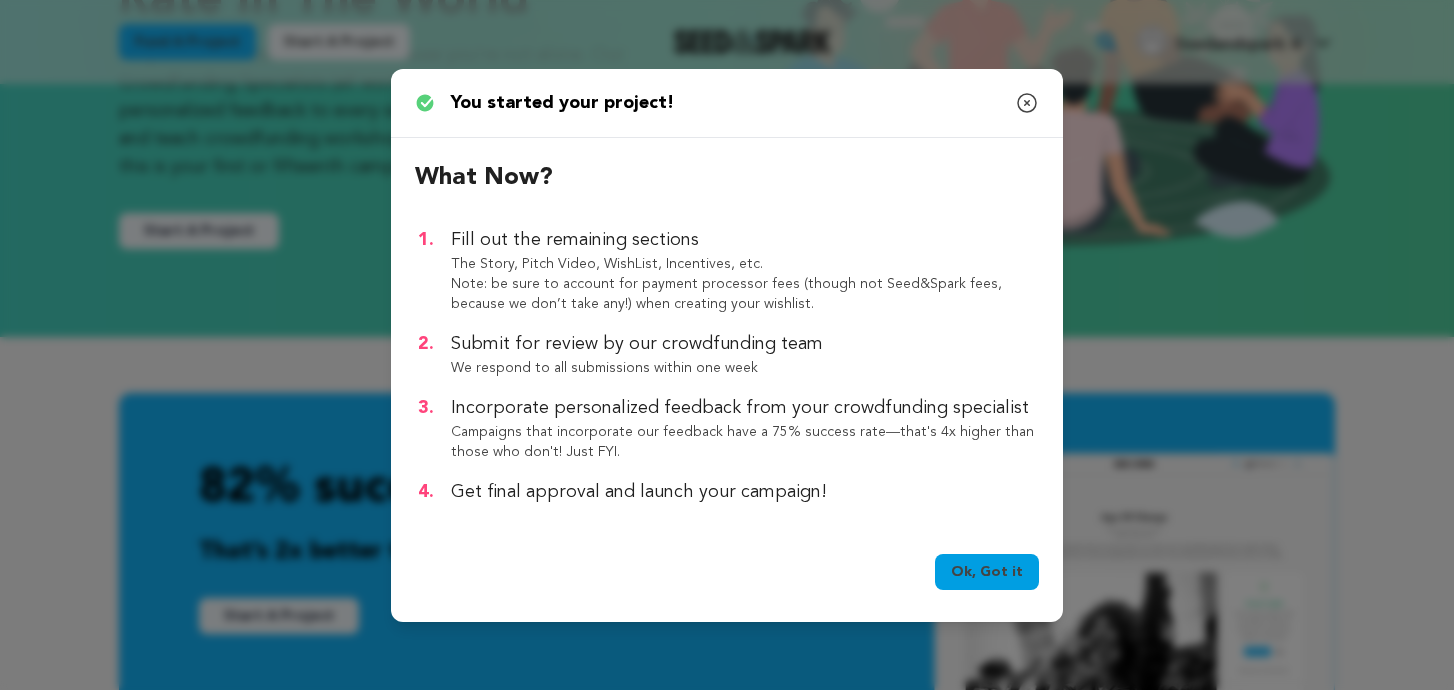 click on "Ok, Got it" at bounding box center (987, 572) 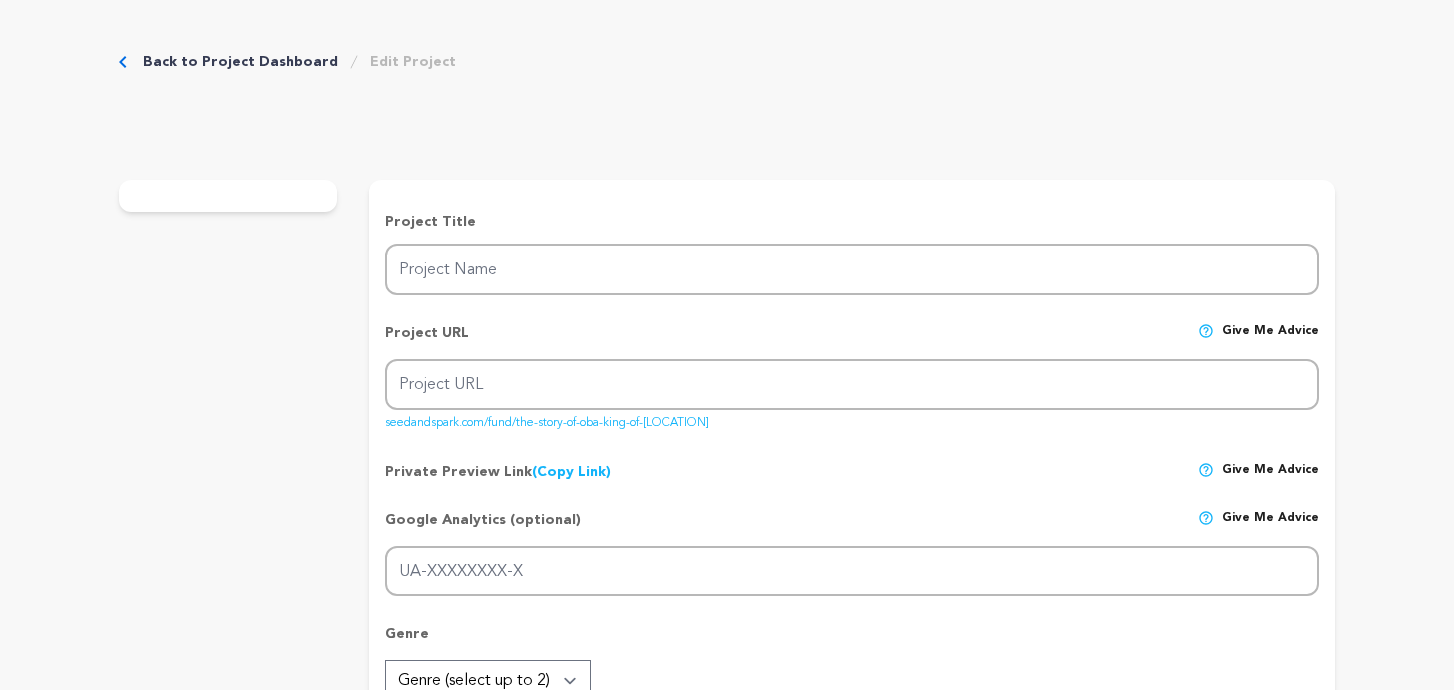 type on "The Story of Oba-King Of El Dorado" 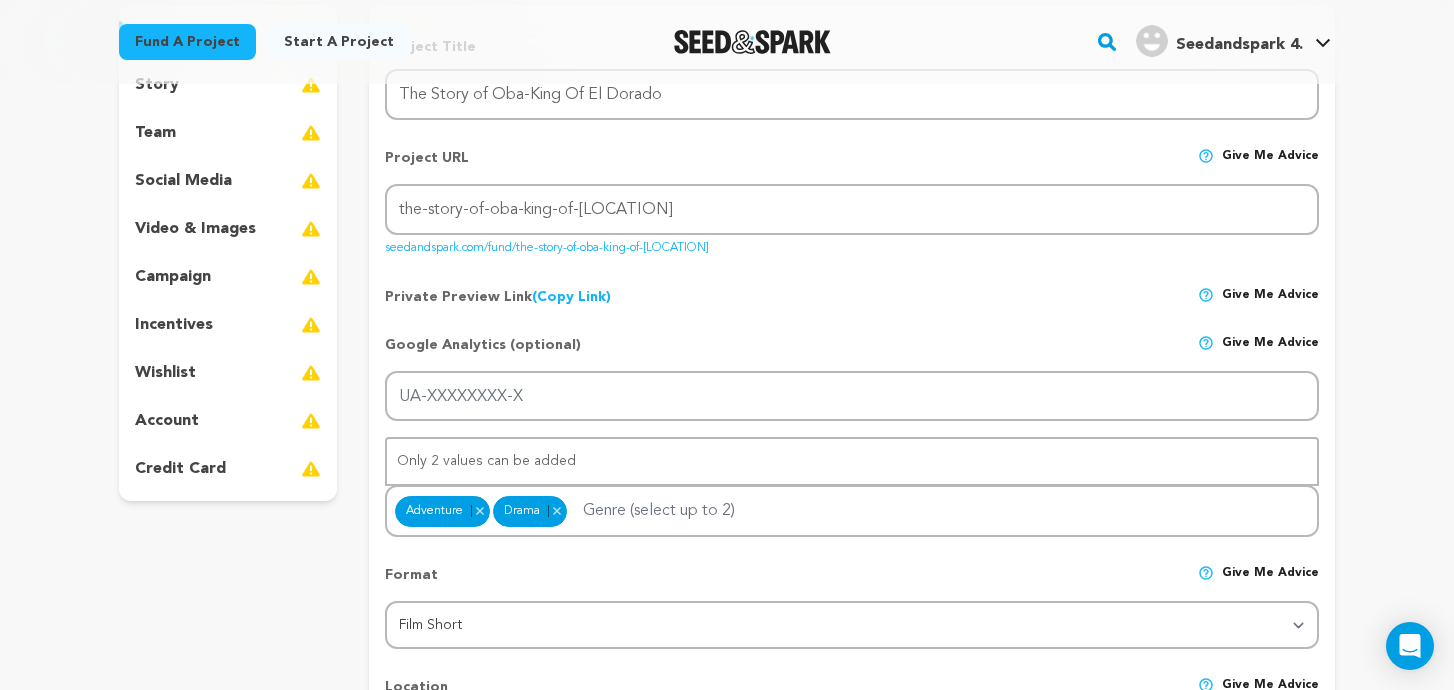 scroll, scrollTop: 261, scrollLeft: 0, axis: vertical 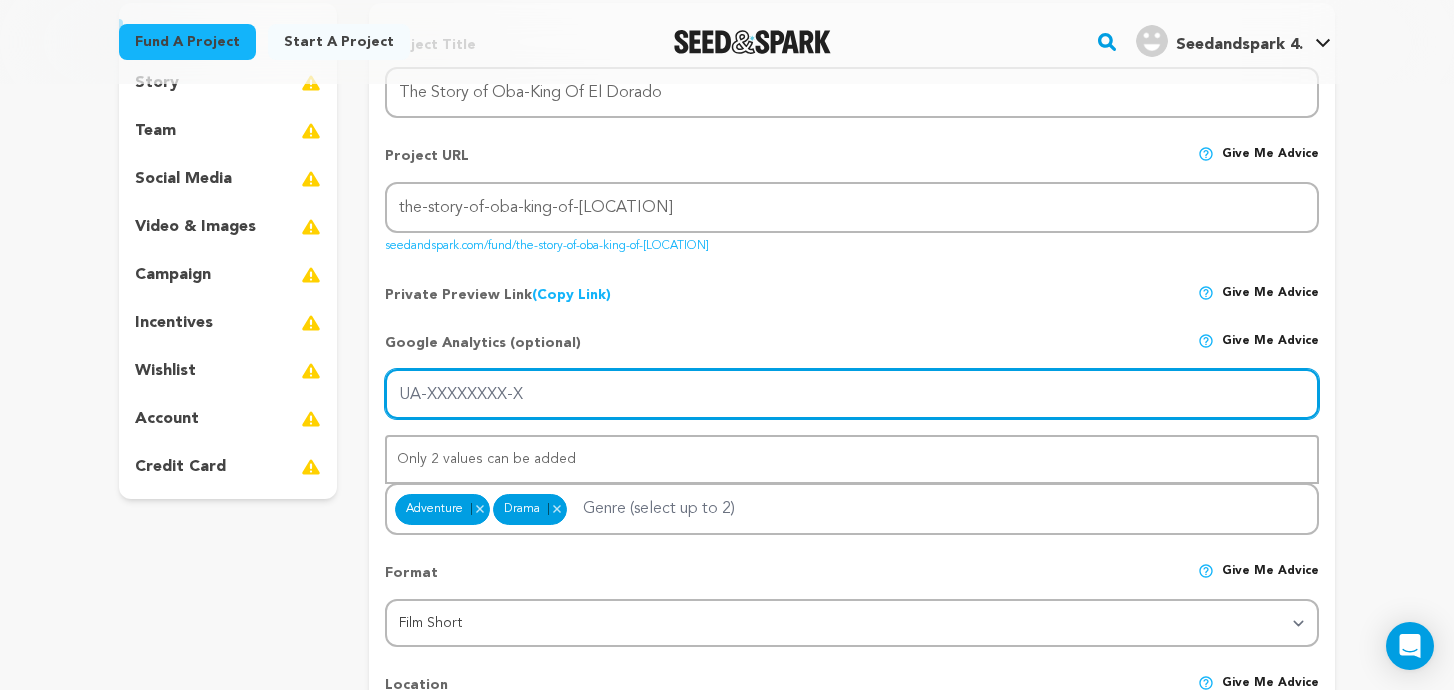 click on "UA-XXXXXXXX-X" at bounding box center (852, 394) 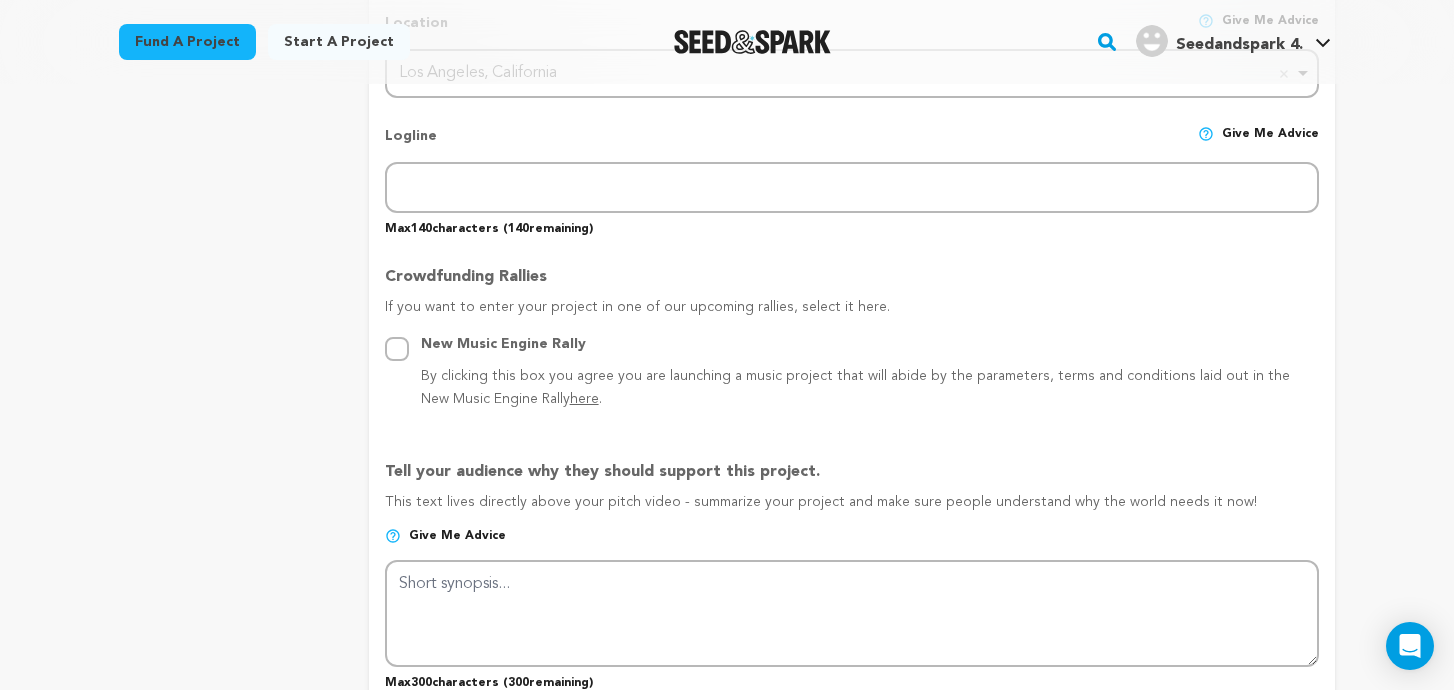 scroll, scrollTop: 927, scrollLeft: 0, axis: vertical 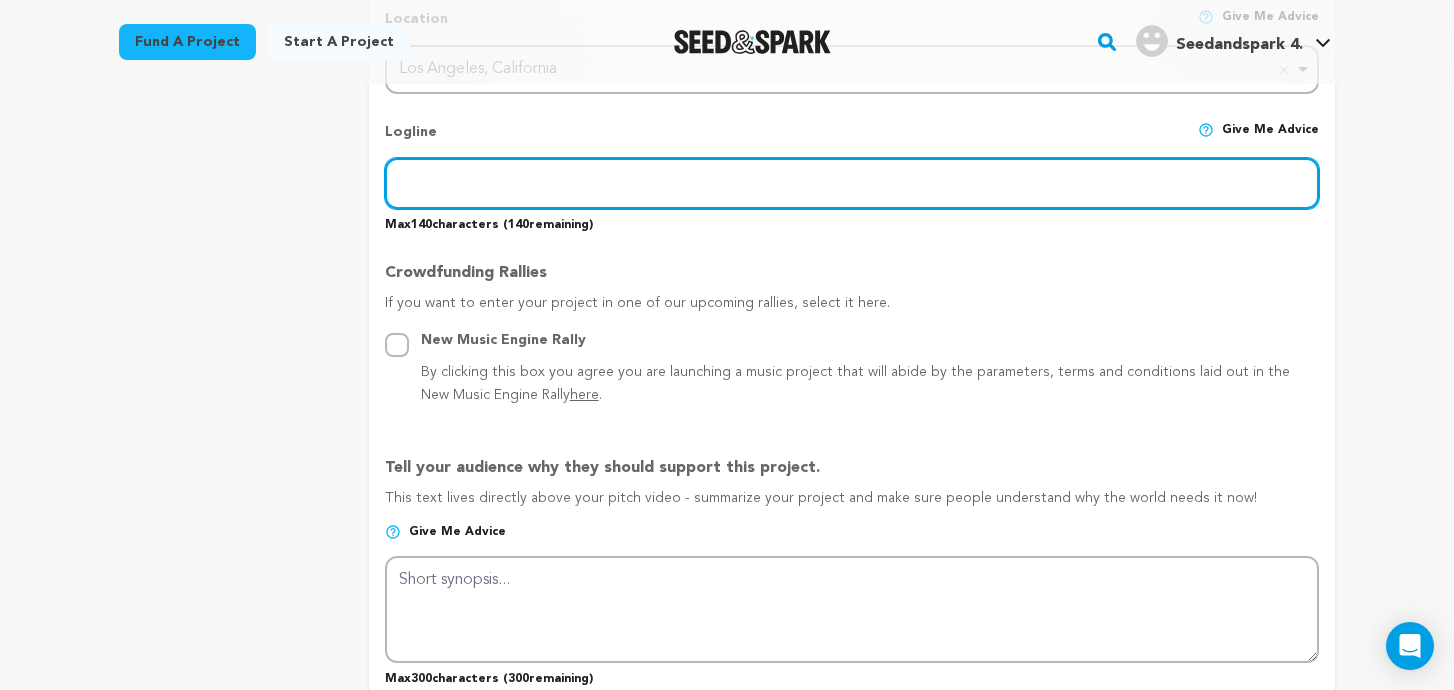 click at bounding box center (852, 183) 